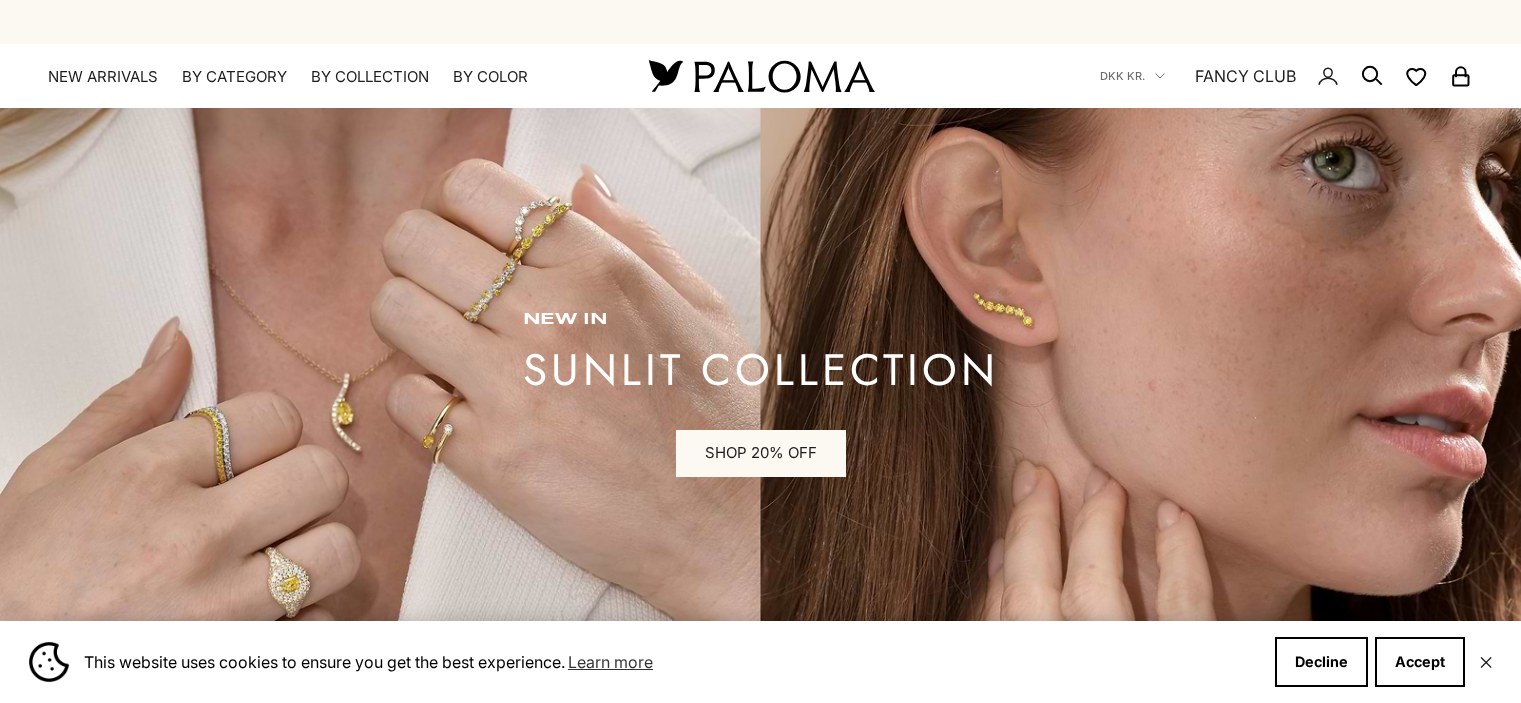 scroll, scrollTop: 0, scrollLeft: 0, axis: both 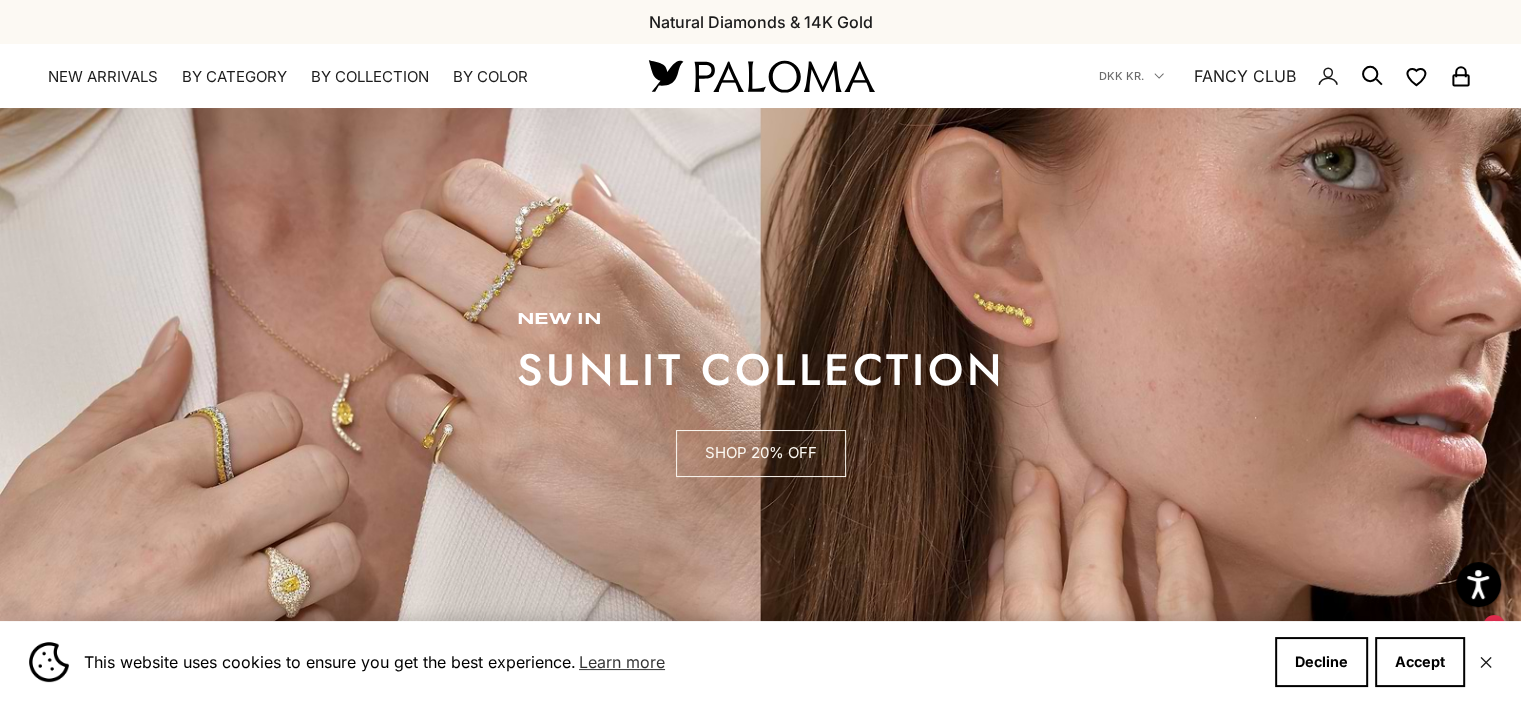 click on "SHOP 20% OFF" at bounding box center [761, 454] 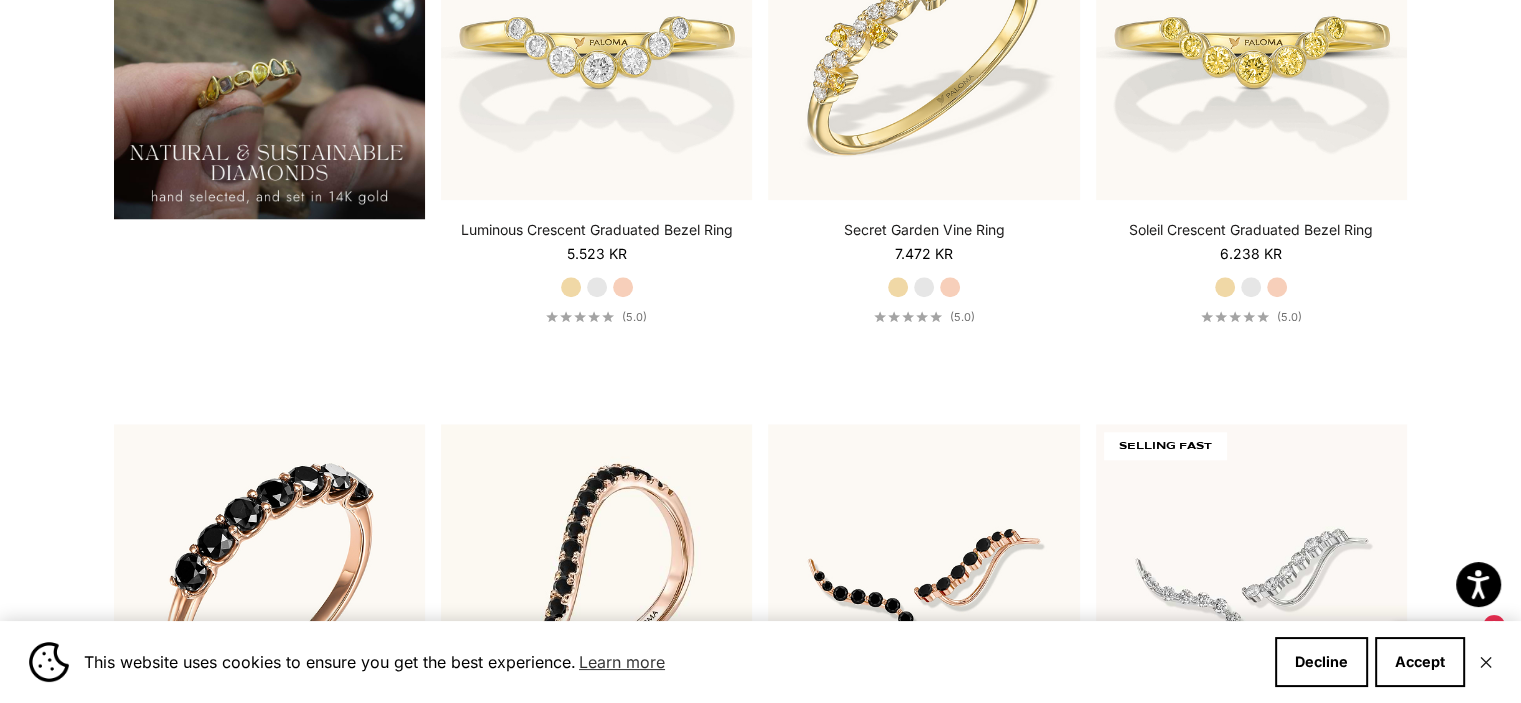 scroll, scrollTop: 2178, scrollLeft: 0, axis: vertical 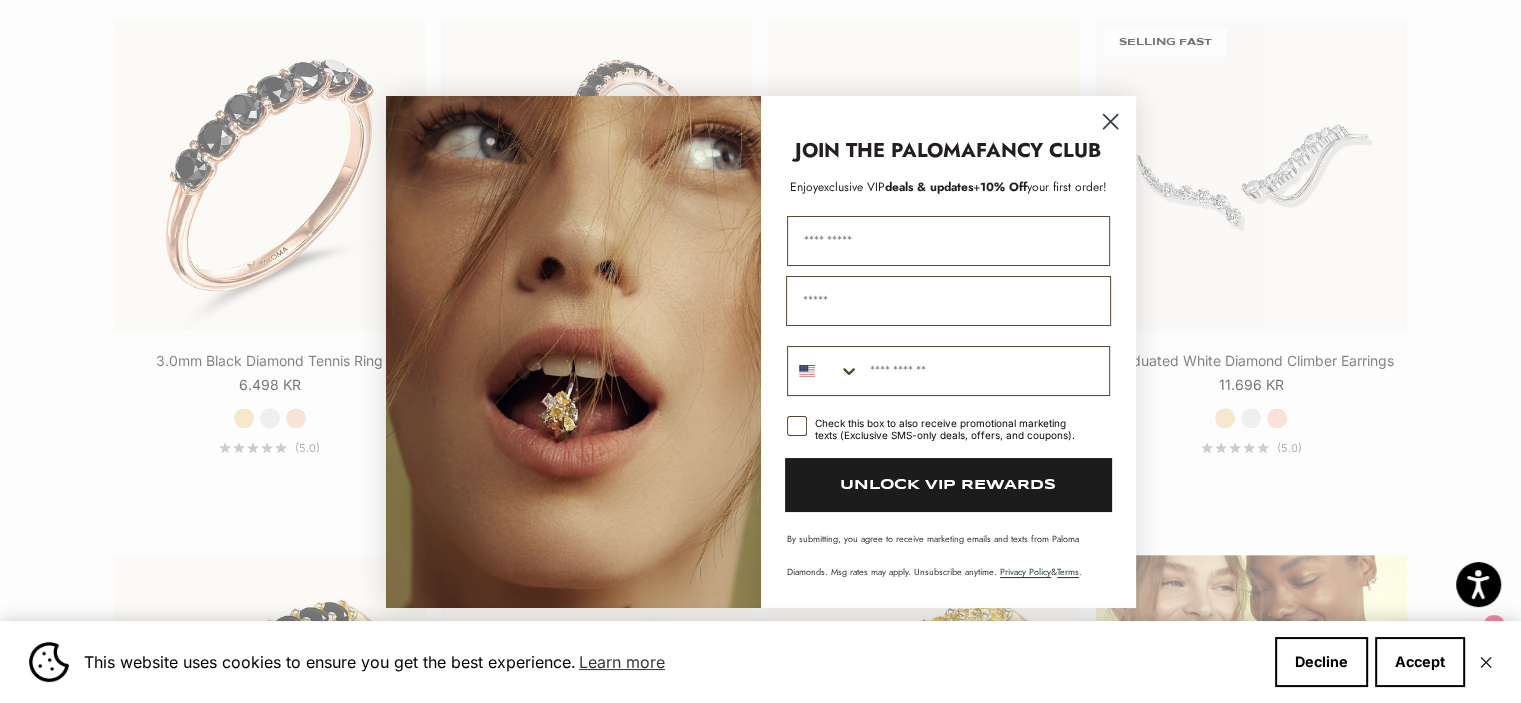 click 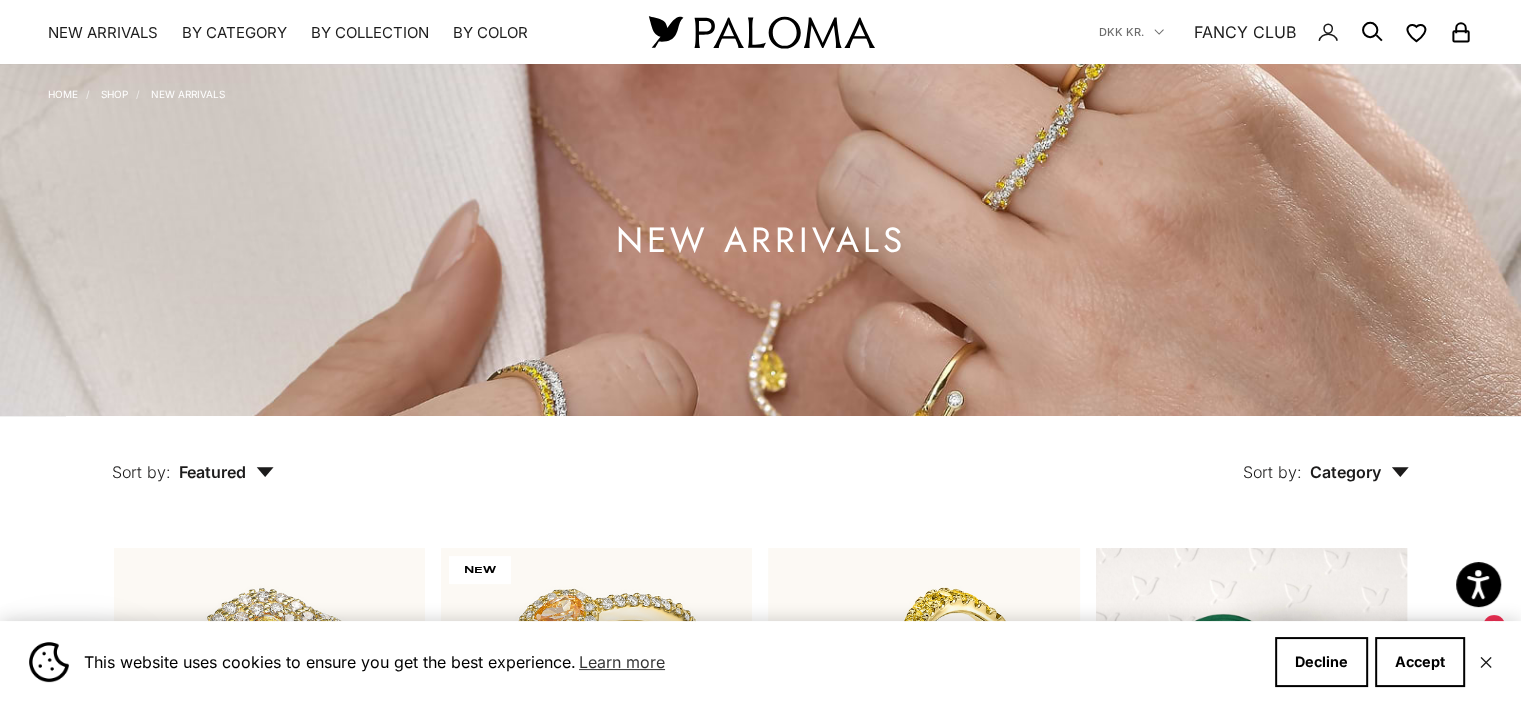 scroll, scrollTop: 0, scrollLeft: 0, axis: both 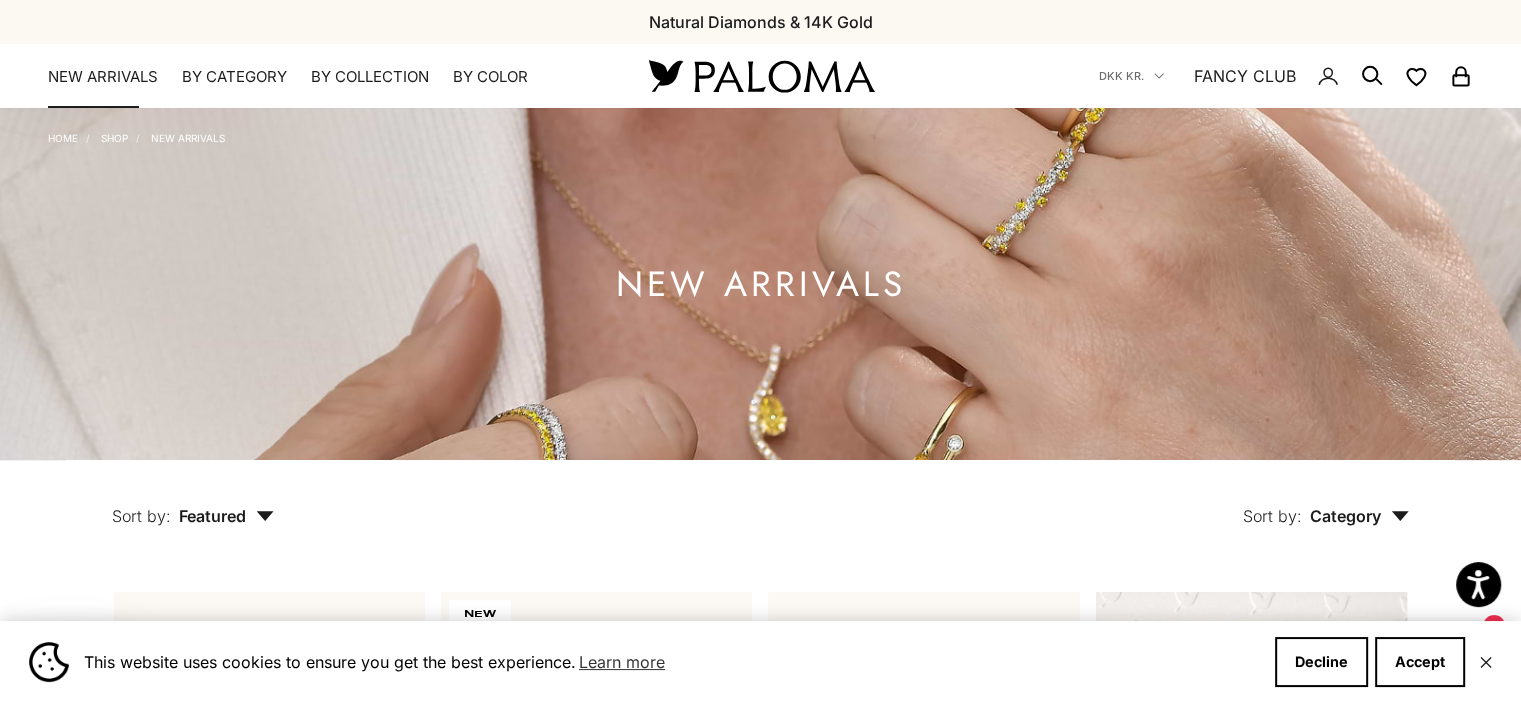 click on "NEW ARRIVALS" at bounding box center (103, 77) 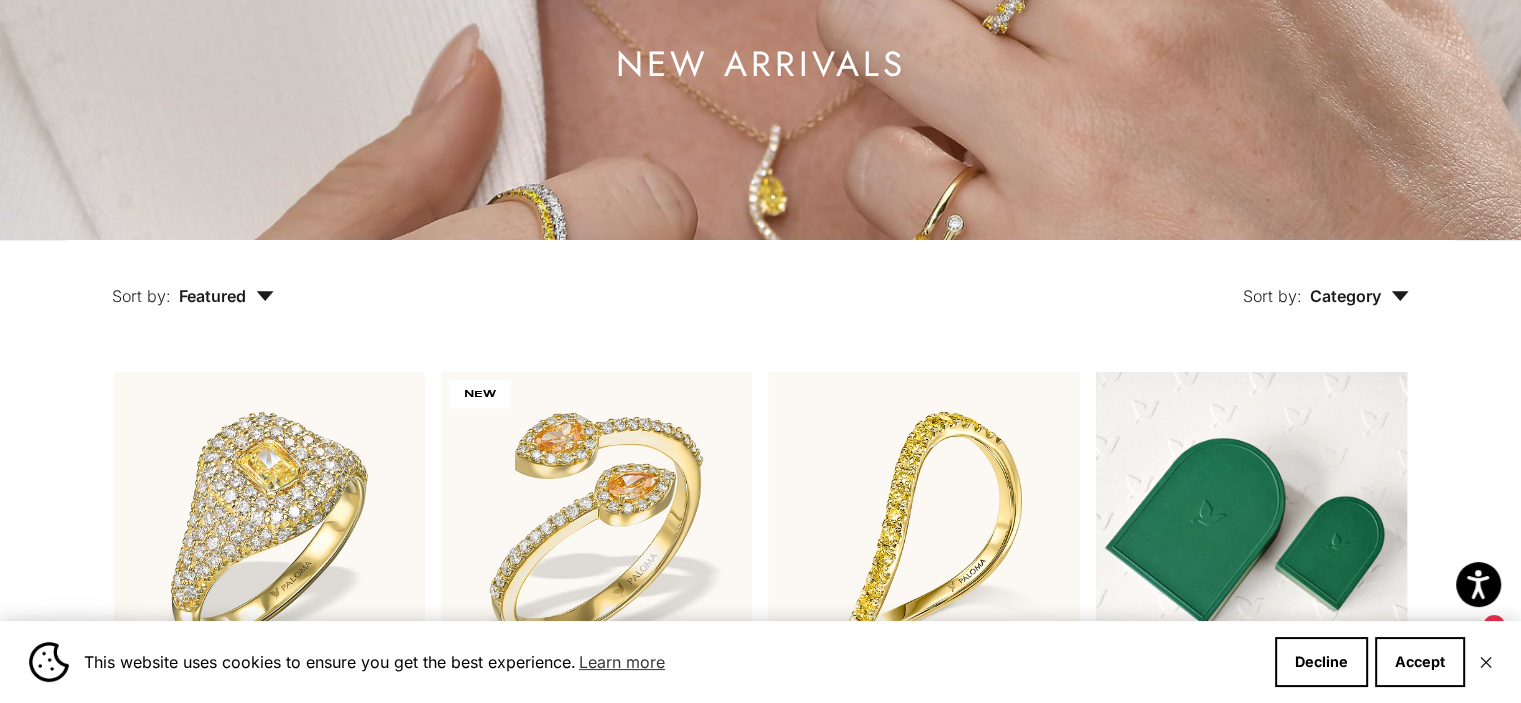 scroll, scrollTop: 0, scrollLeft: 0, axis: both 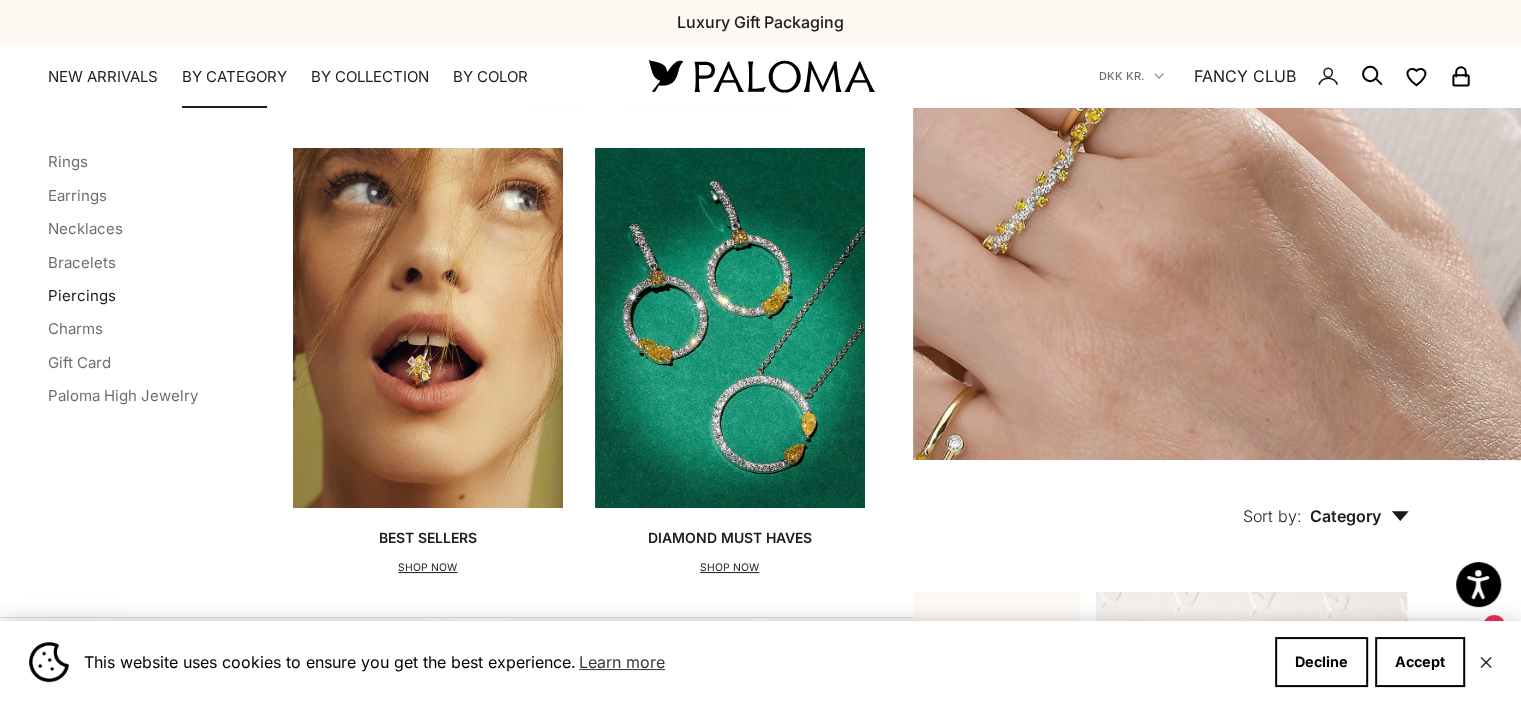 click on "Piercings" at bounding box center [82, 295] 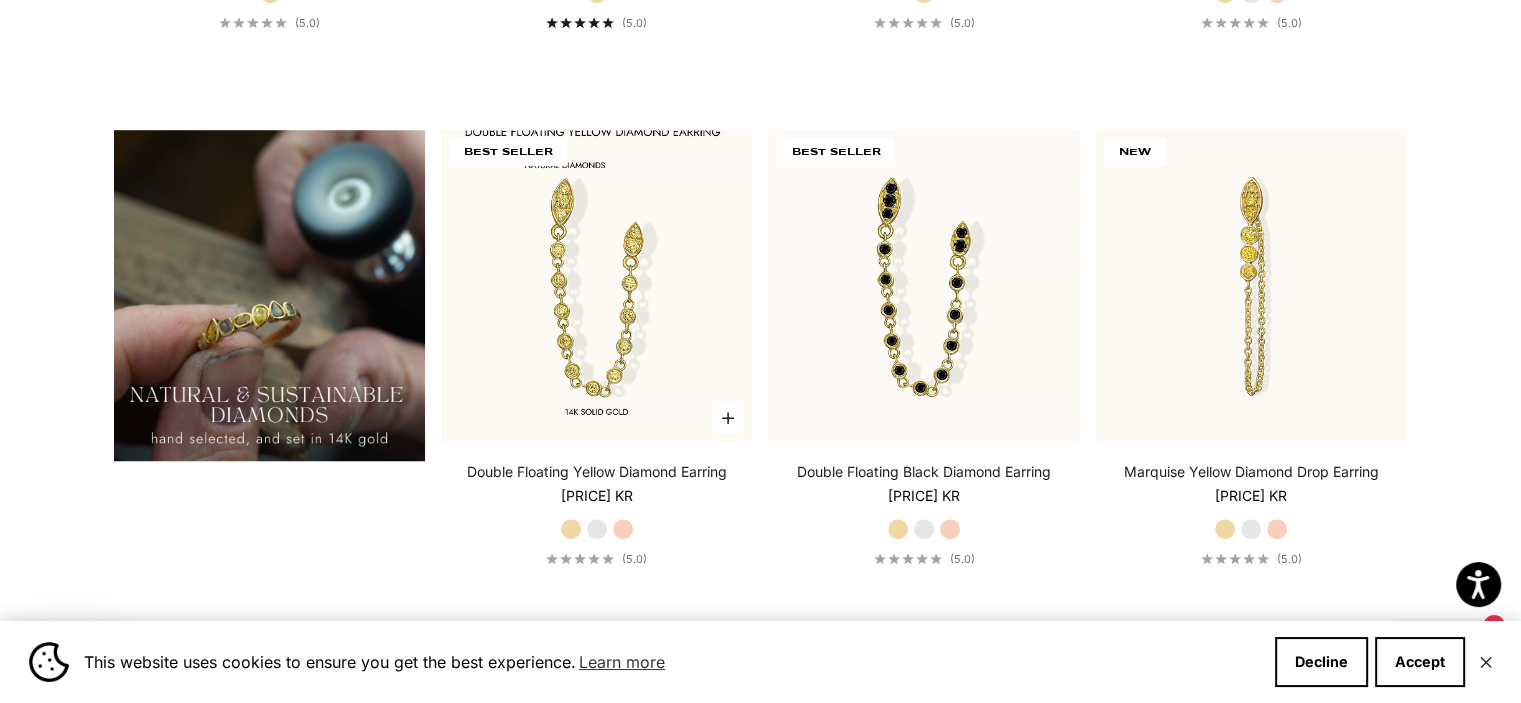 scroll, scrollTop: 2036, scrollLeft: 0, axis: vertical 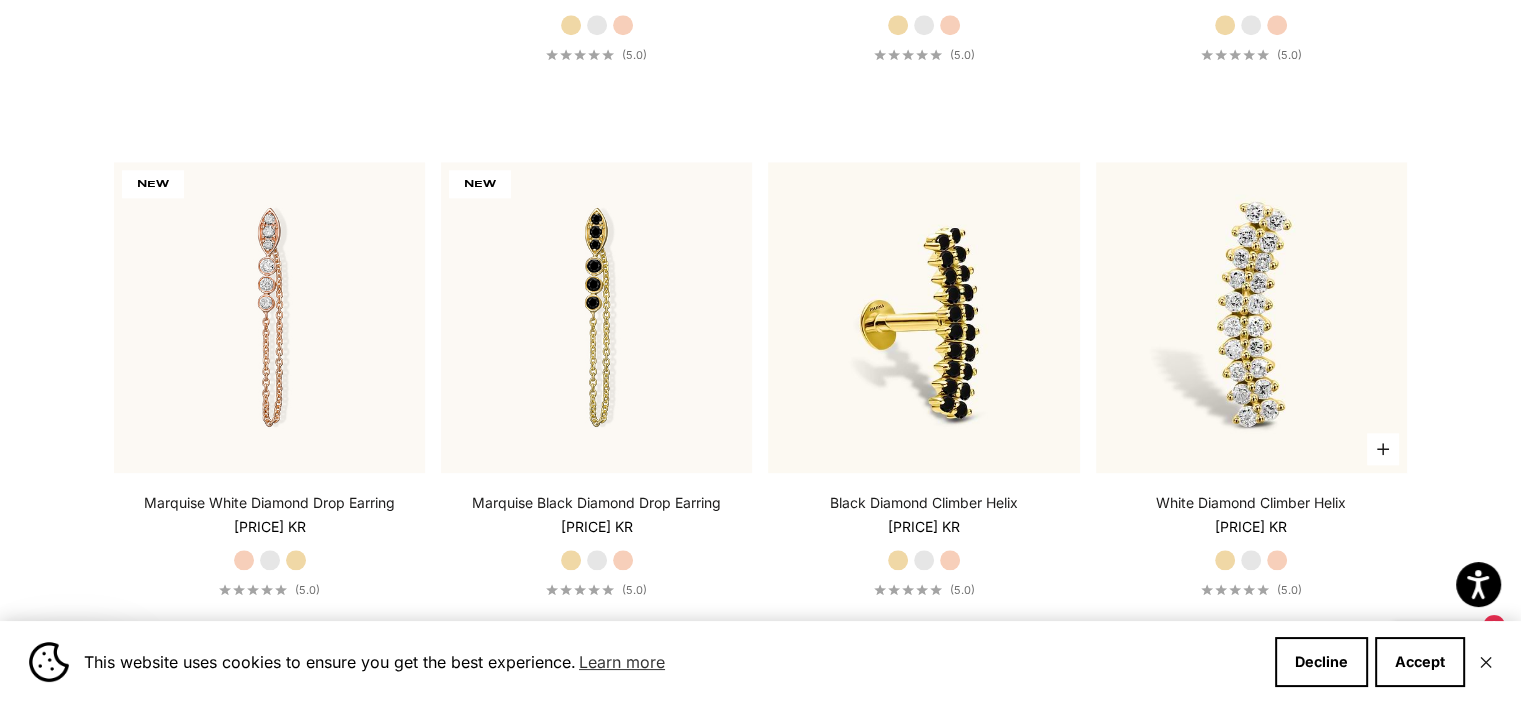 click at bounding box center [1251, 317] 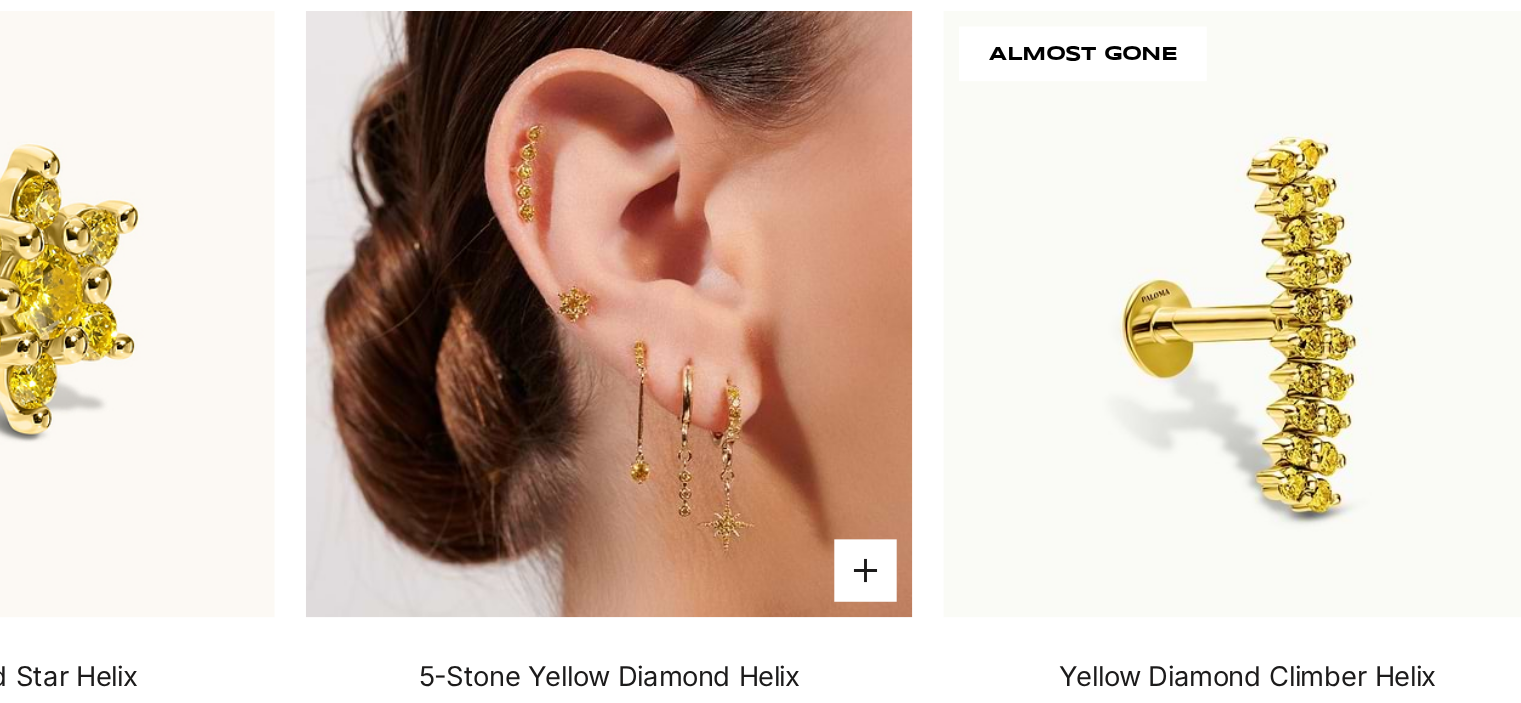 scroll, scrollTop: 2606, scrollLeft: 0, axis: vertical 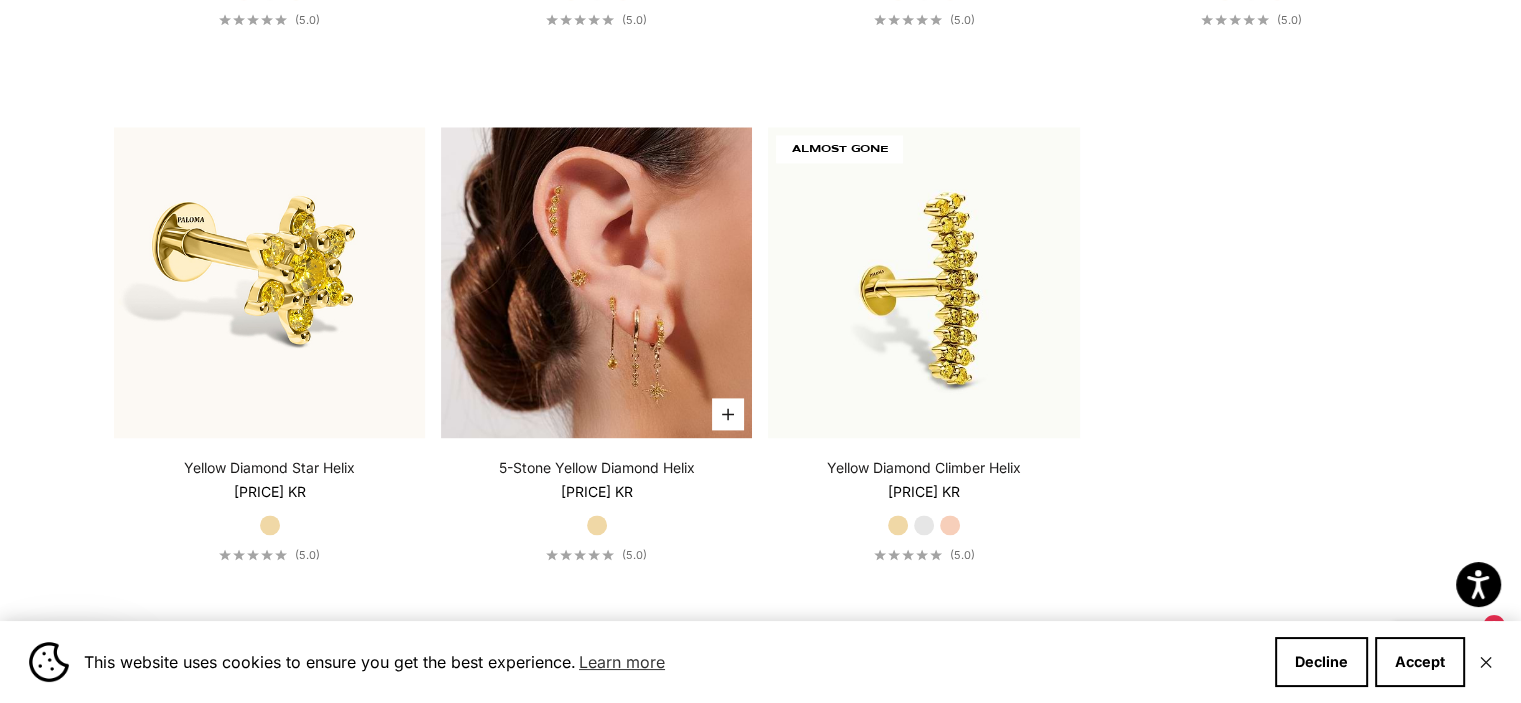 click at bounding box center (596, 282) 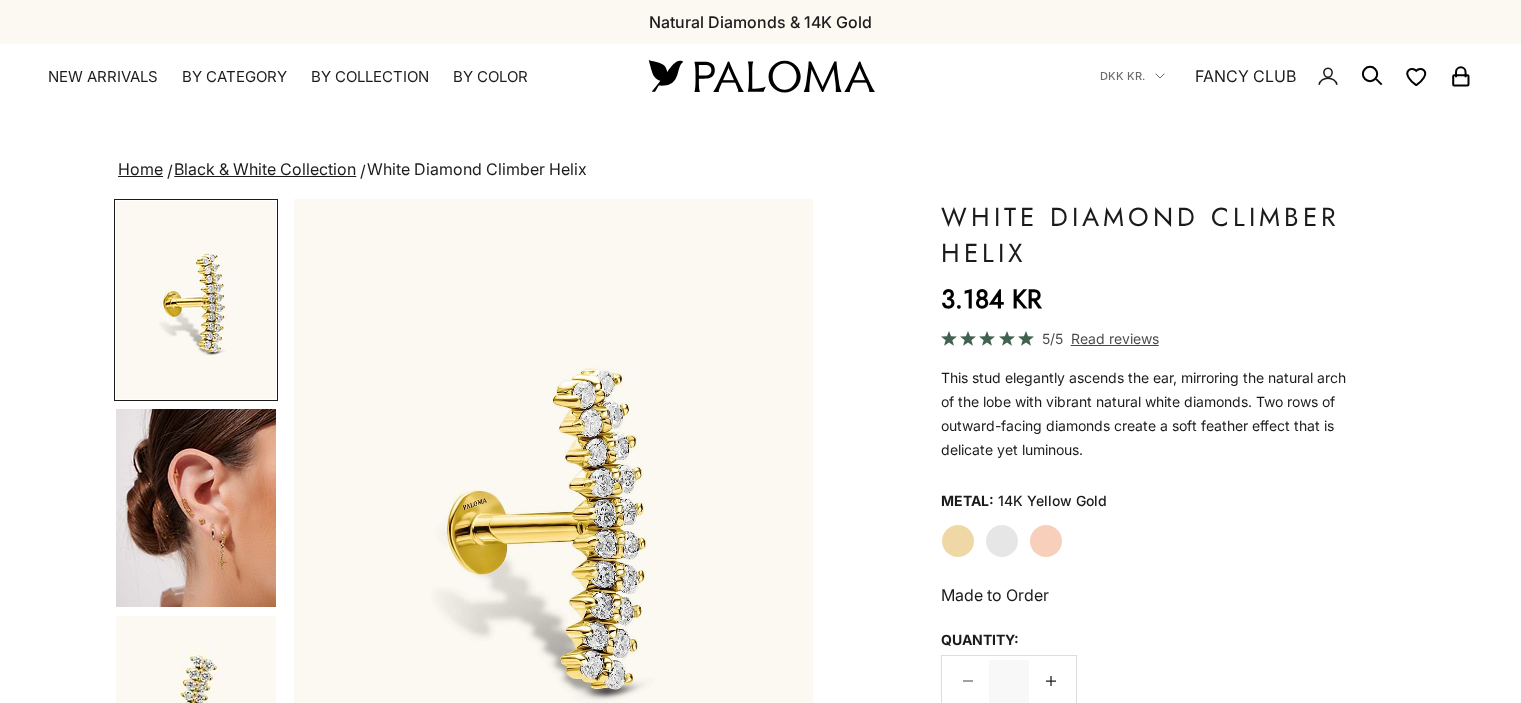 scroll, scrollTop: 0, scrollLeft: 0, axis: both 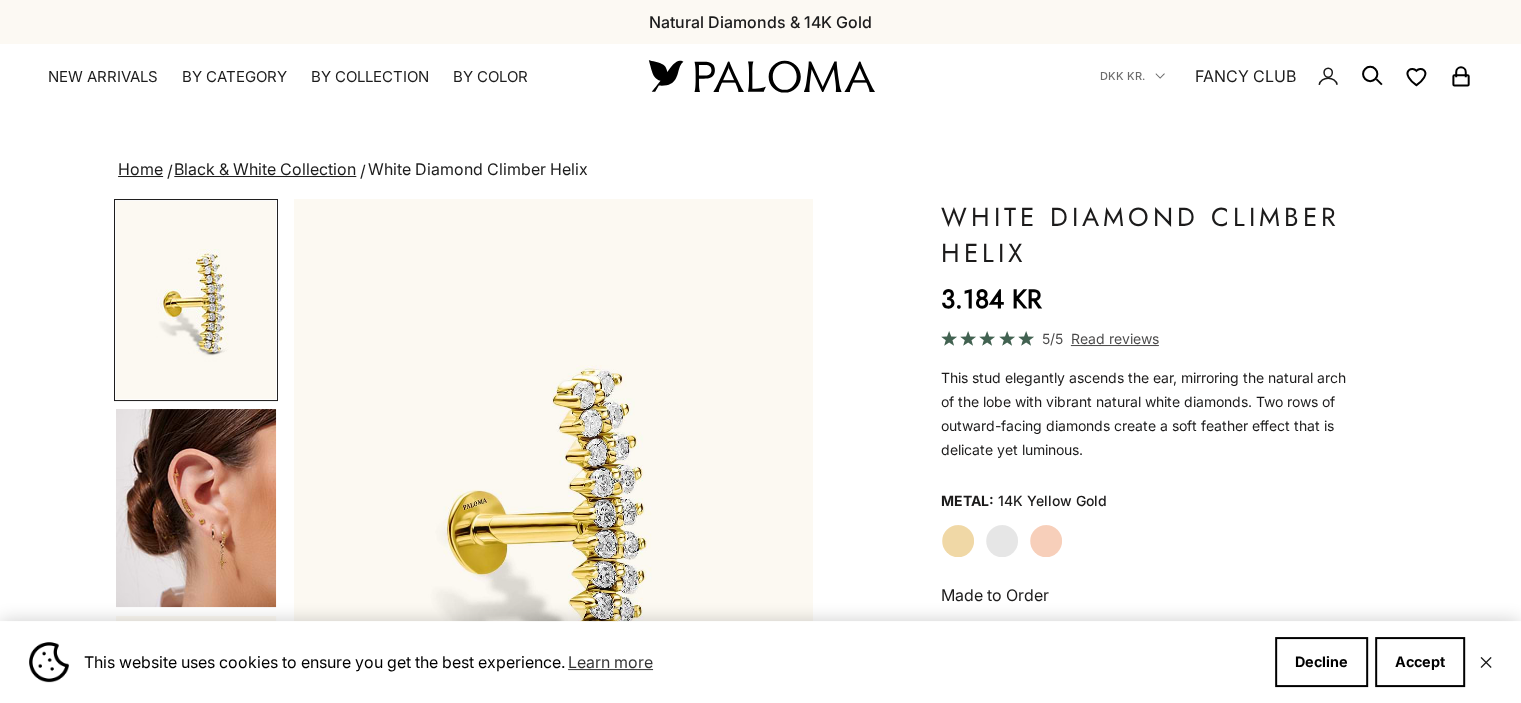 click at bounding box center [196, 508] 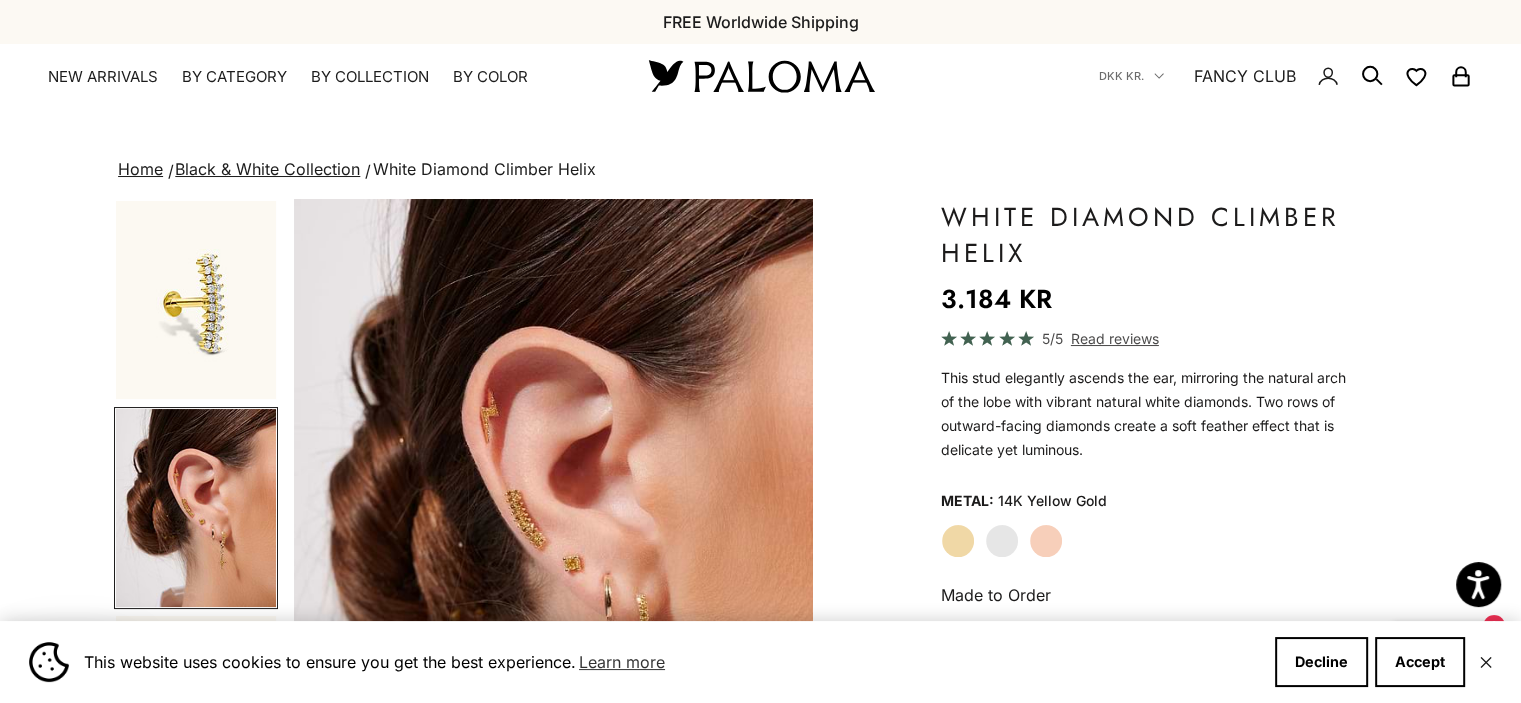 scroll, scrollTop: 0, scrollLeft: 543, axis: horizontal 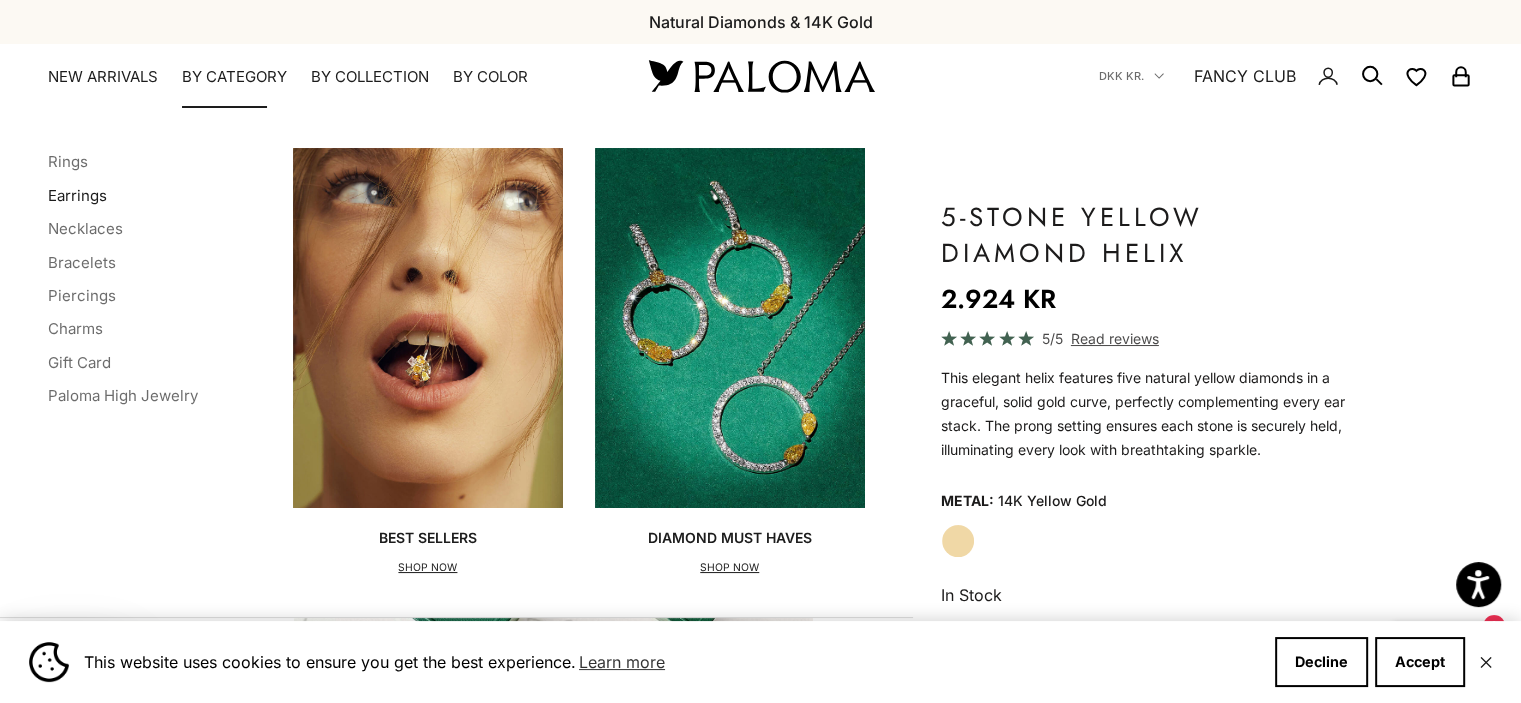 click on "Earrings" at bounding box center [77, 195] 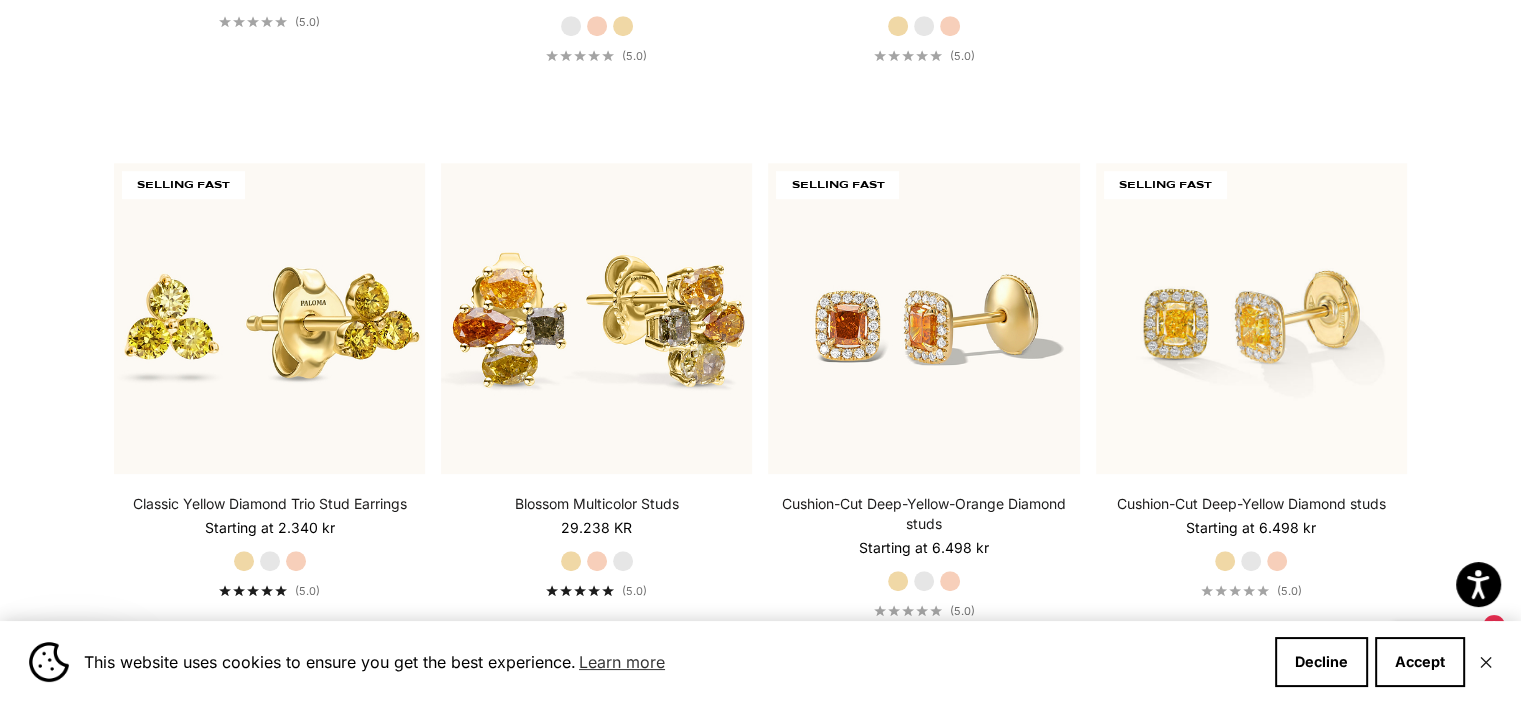 scroll, scrollTop: 976, scrollLeft: 0, axis: vertical 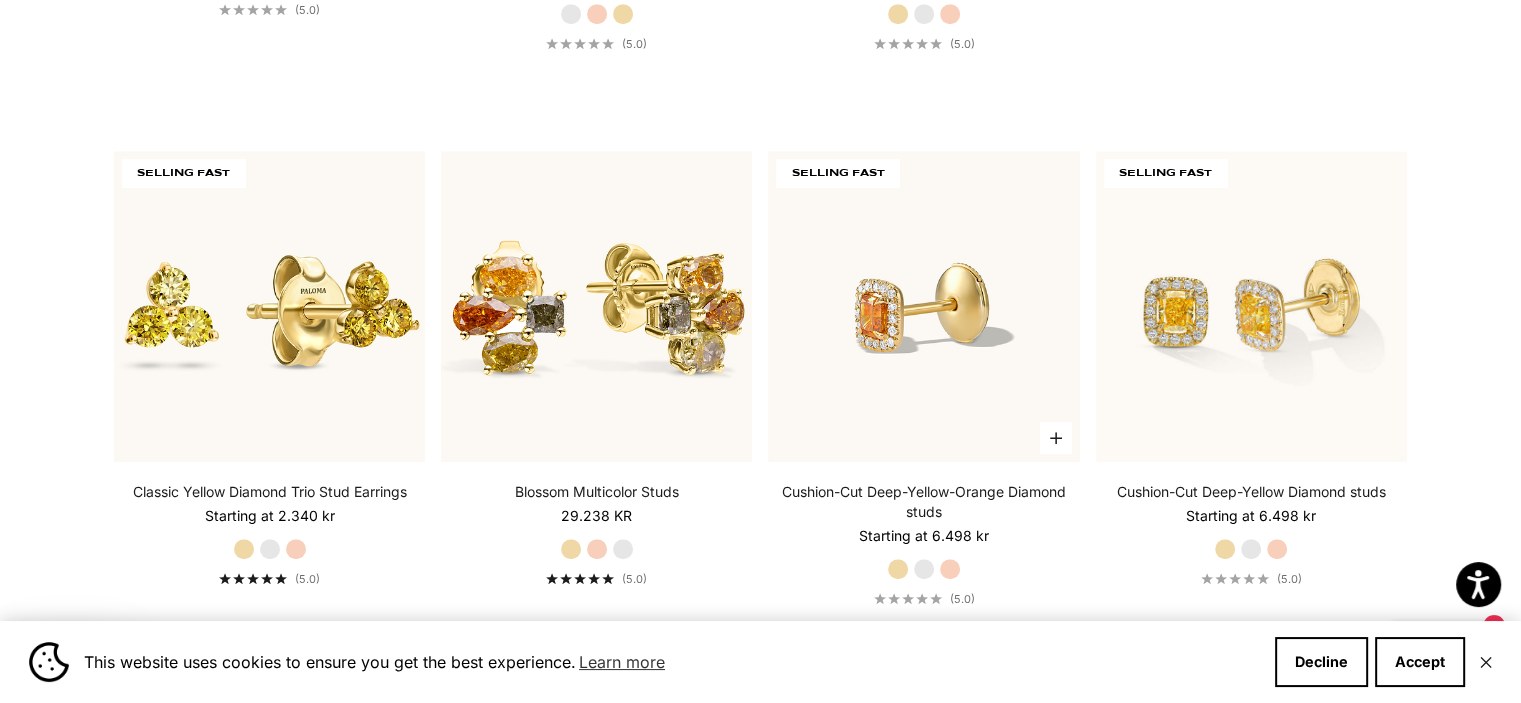click at bounding box center (923, 306) 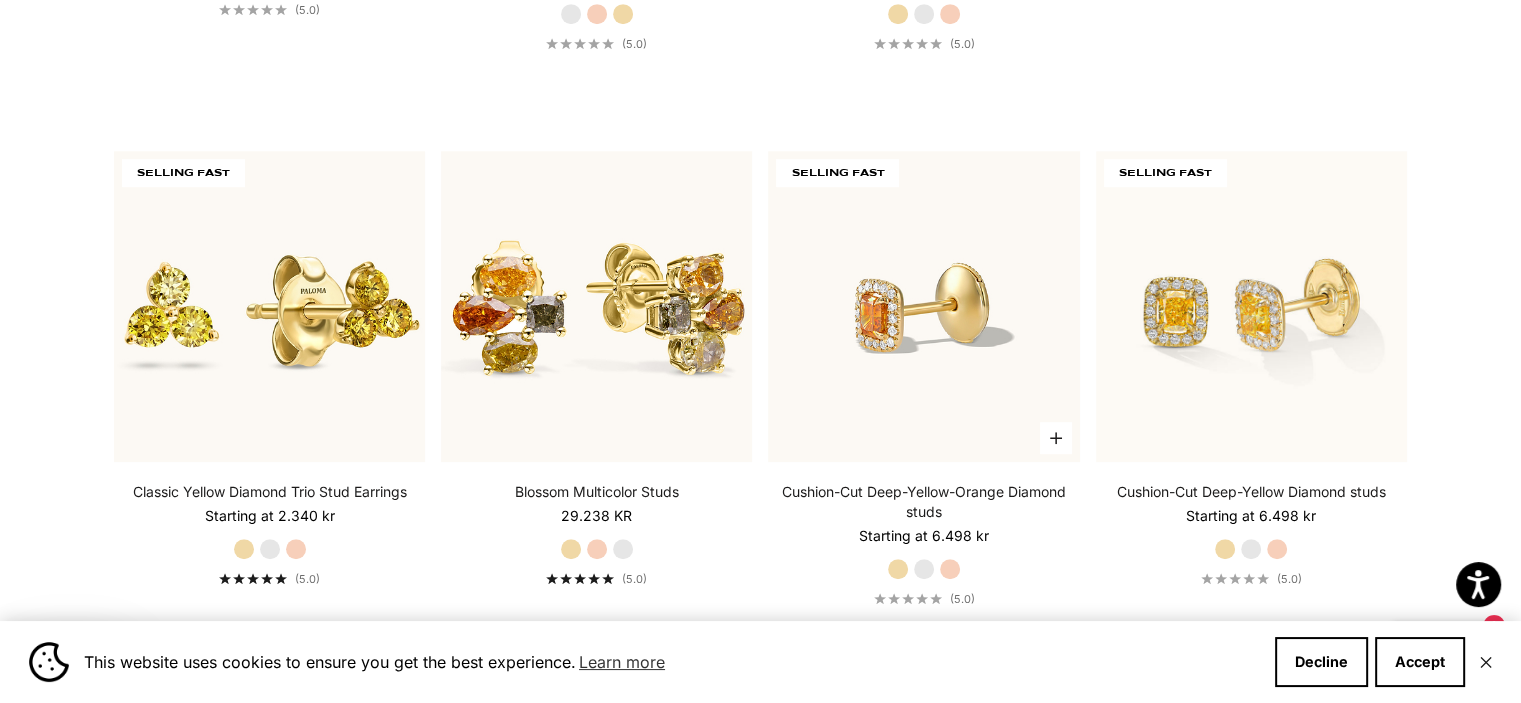 scroll, scrollTop: 972, scrollLeft: 0, axis: vertical 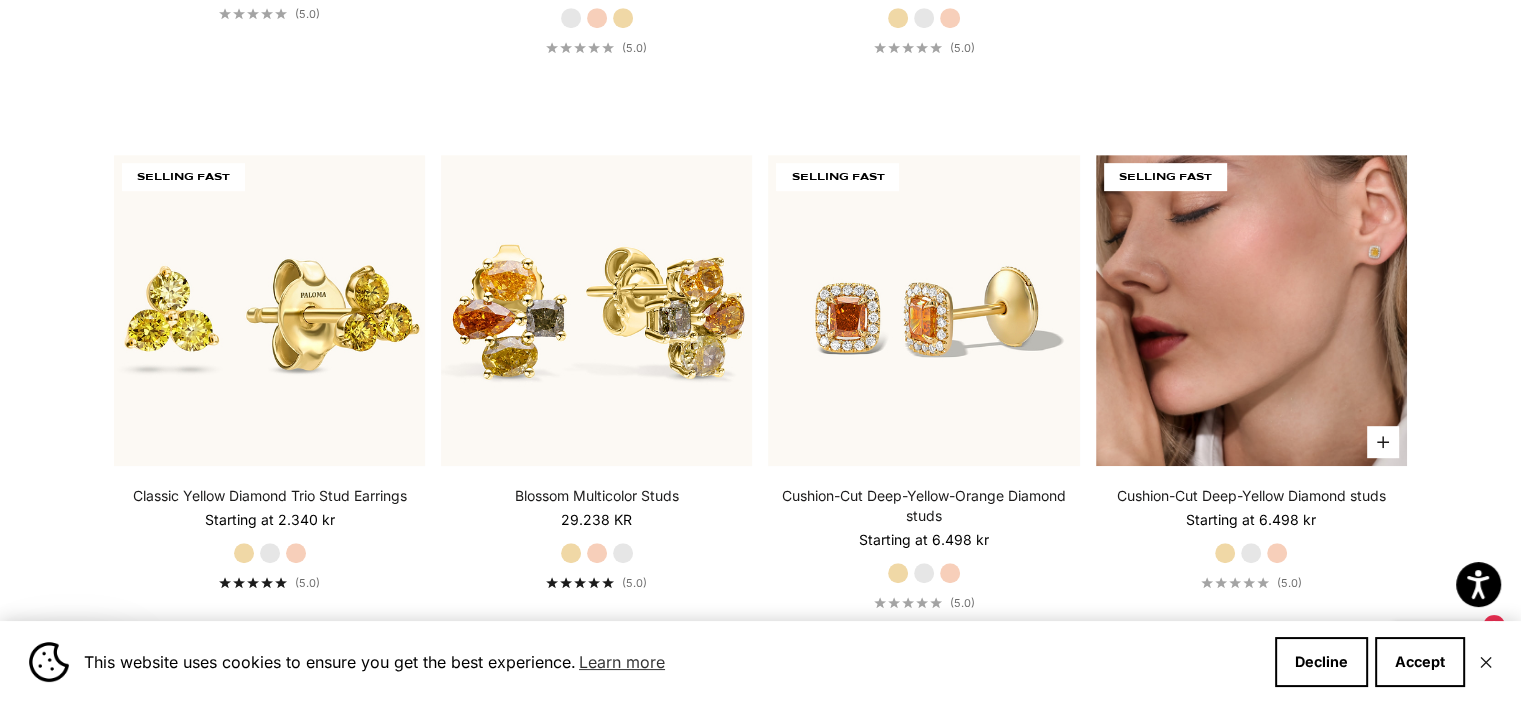 click at bounding box center [1251, 310] 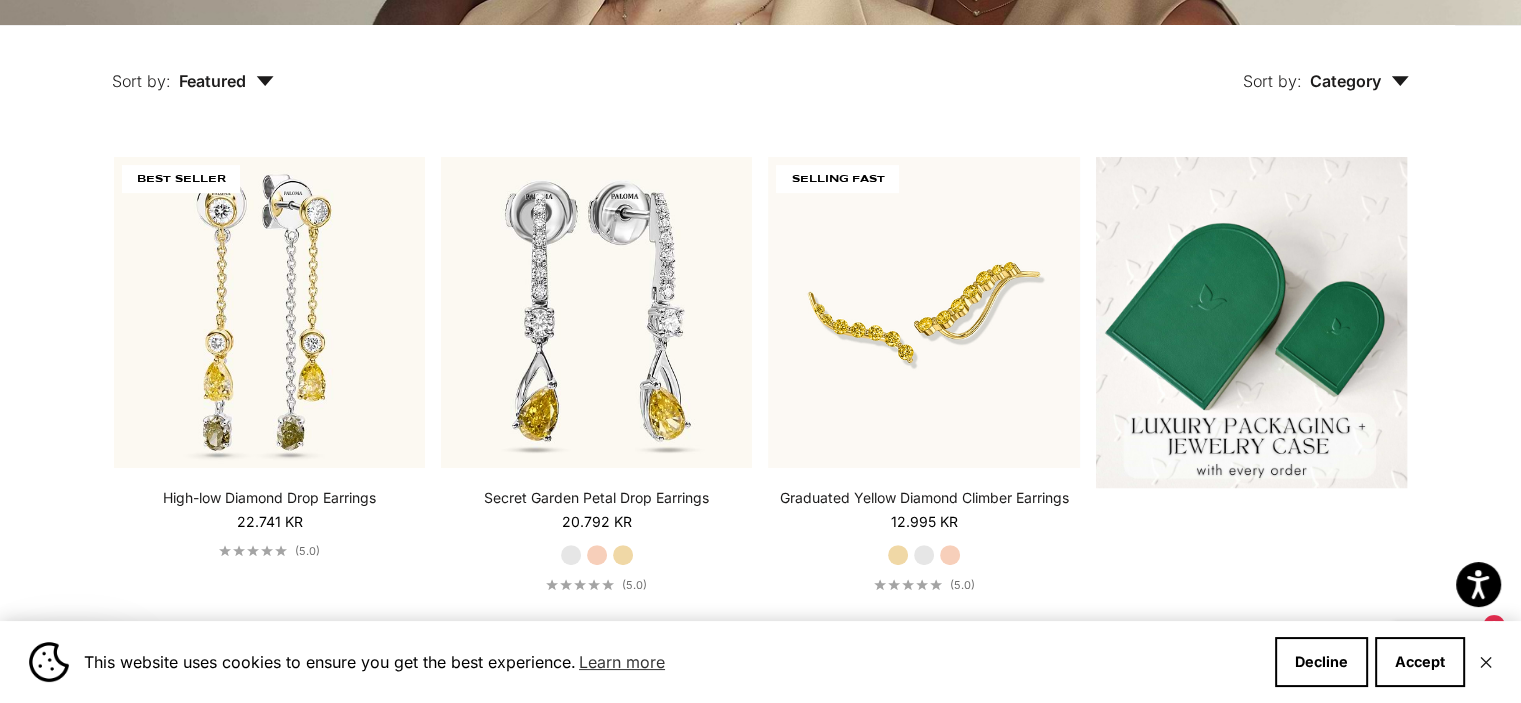 scroll, scrollTop: 0, scrollLeft: 0, axis: both 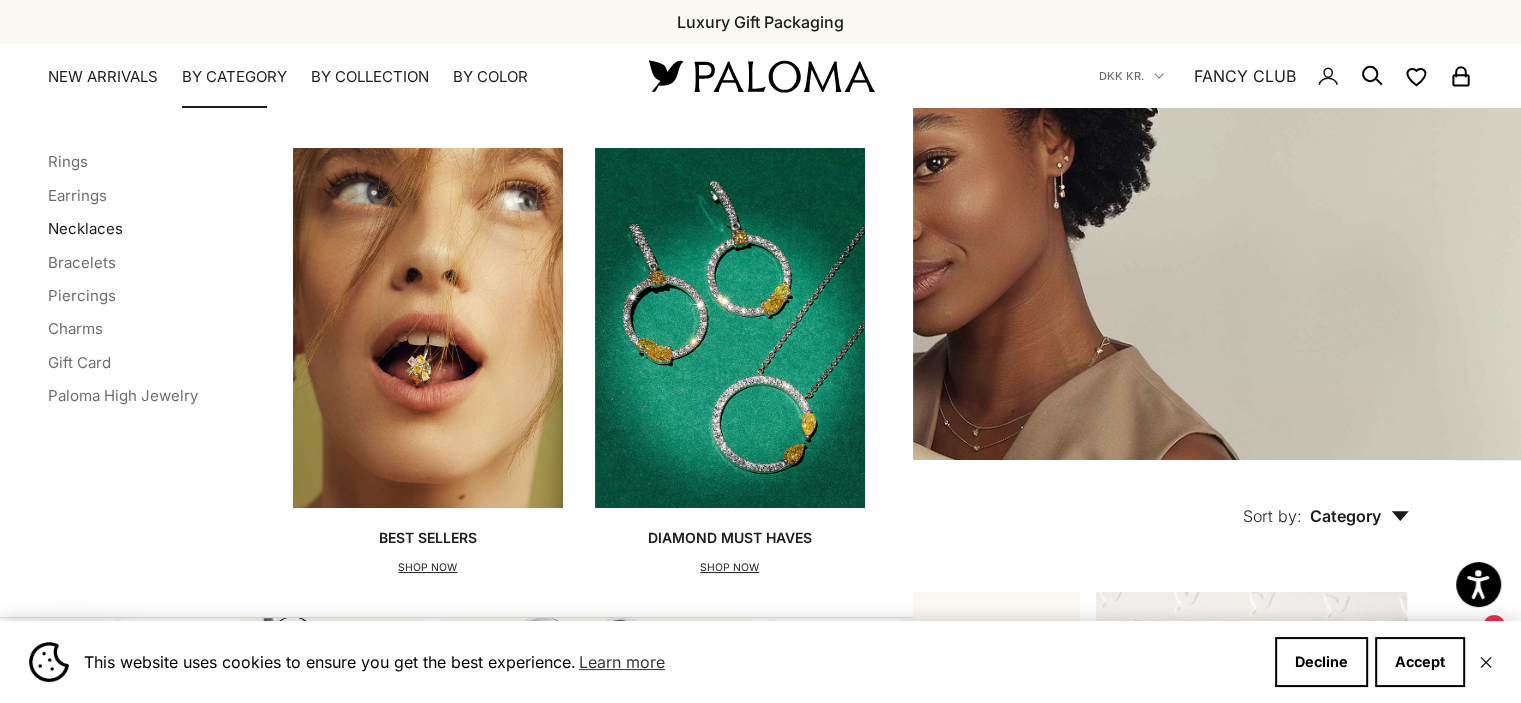 click on "Necklaces" at bounding box center [85, 228] 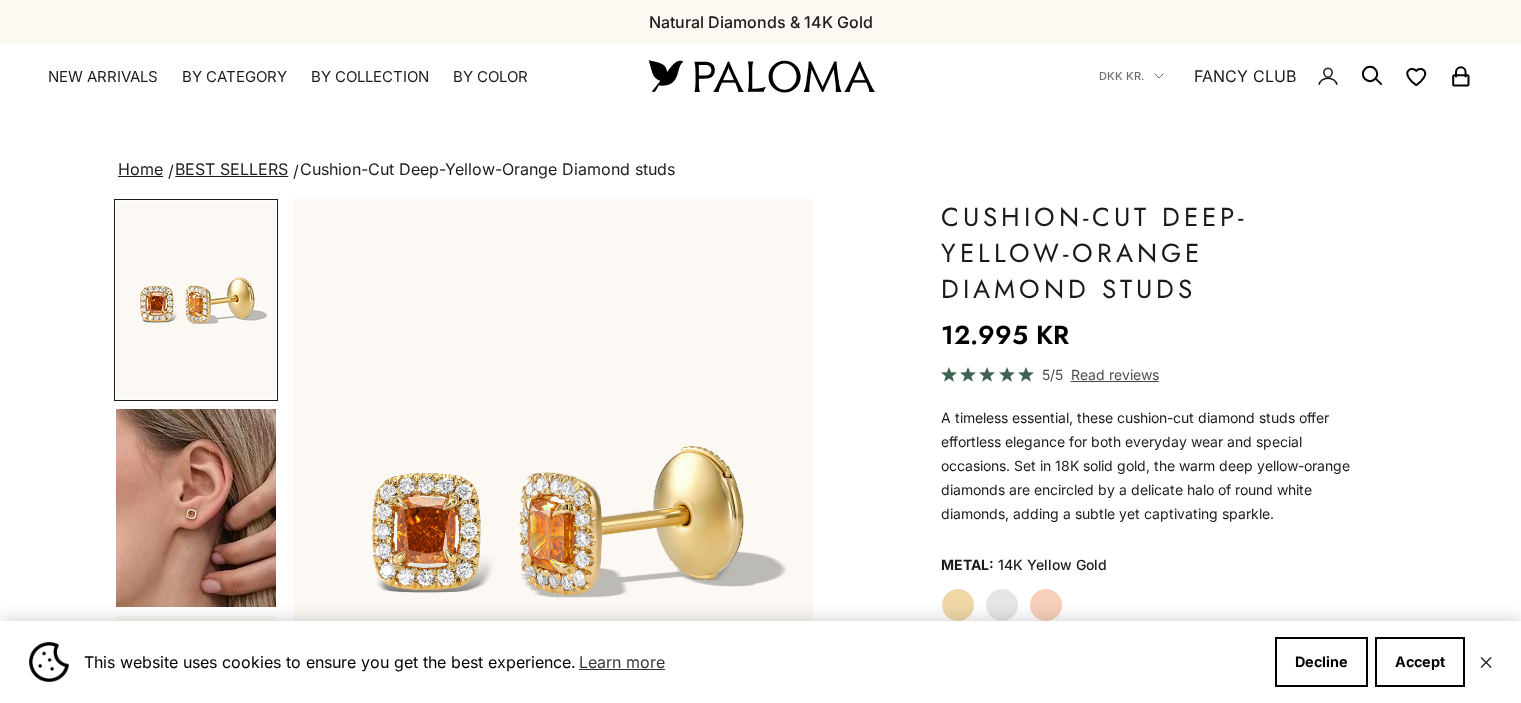 click at bounding box center (196, 508) 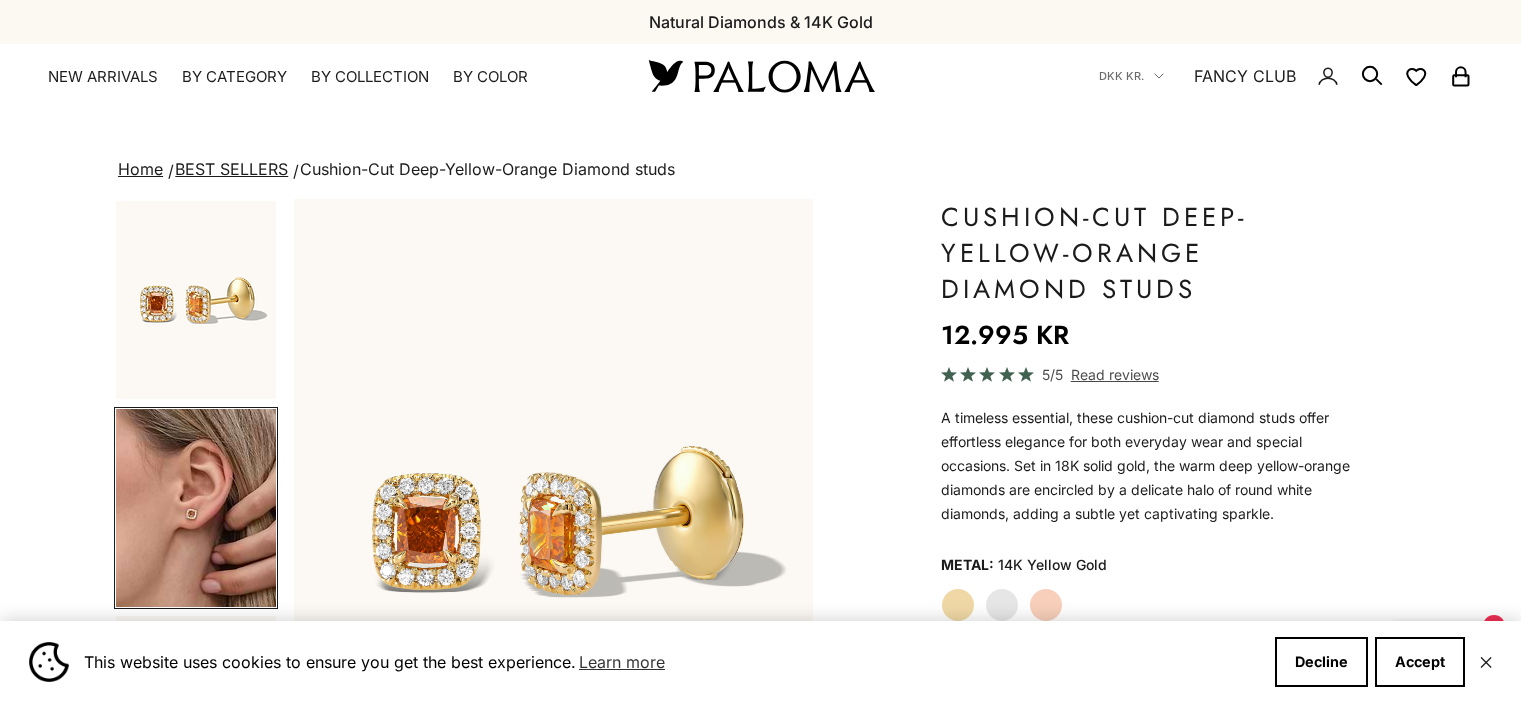 scroll, scrollTop: 0, scrollLeft: 0, axis: both 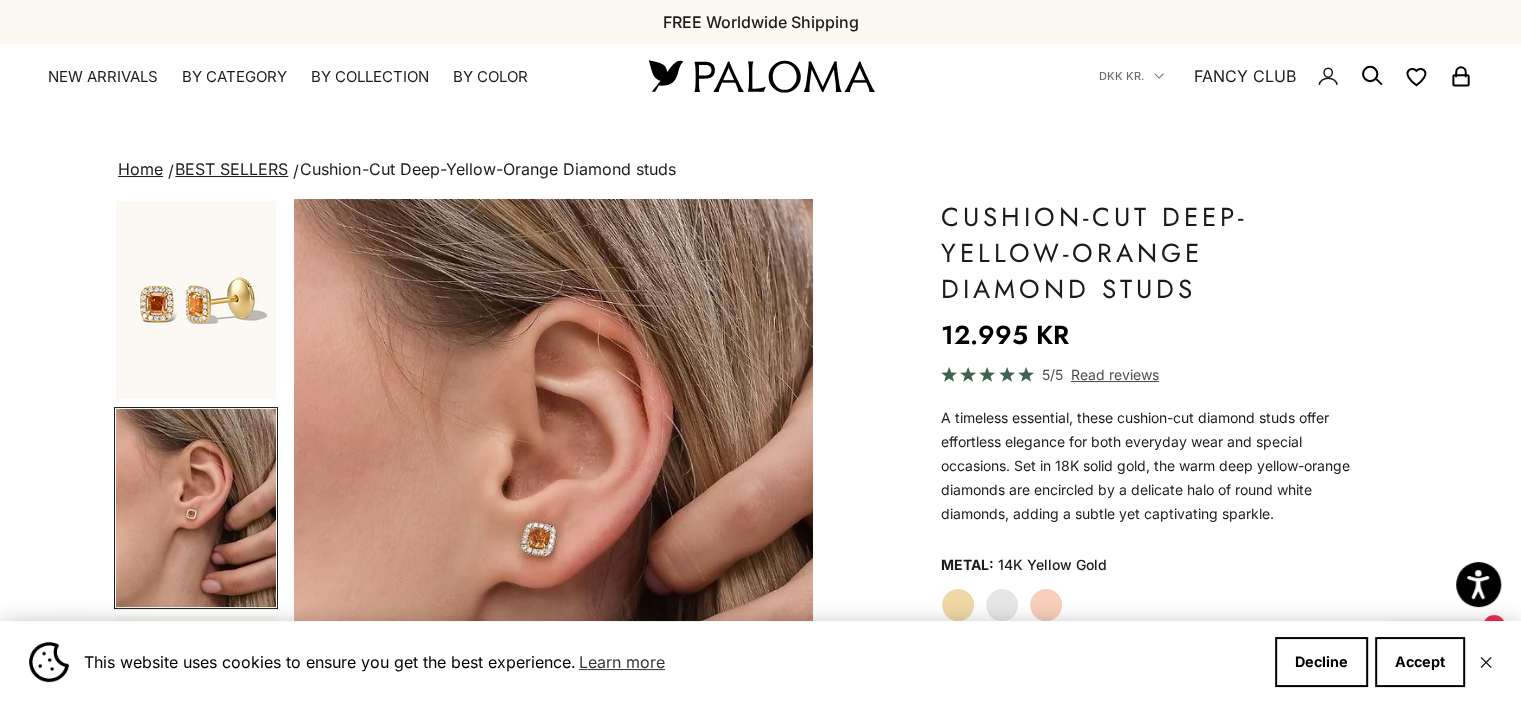 click at bounding box center [553, 519] 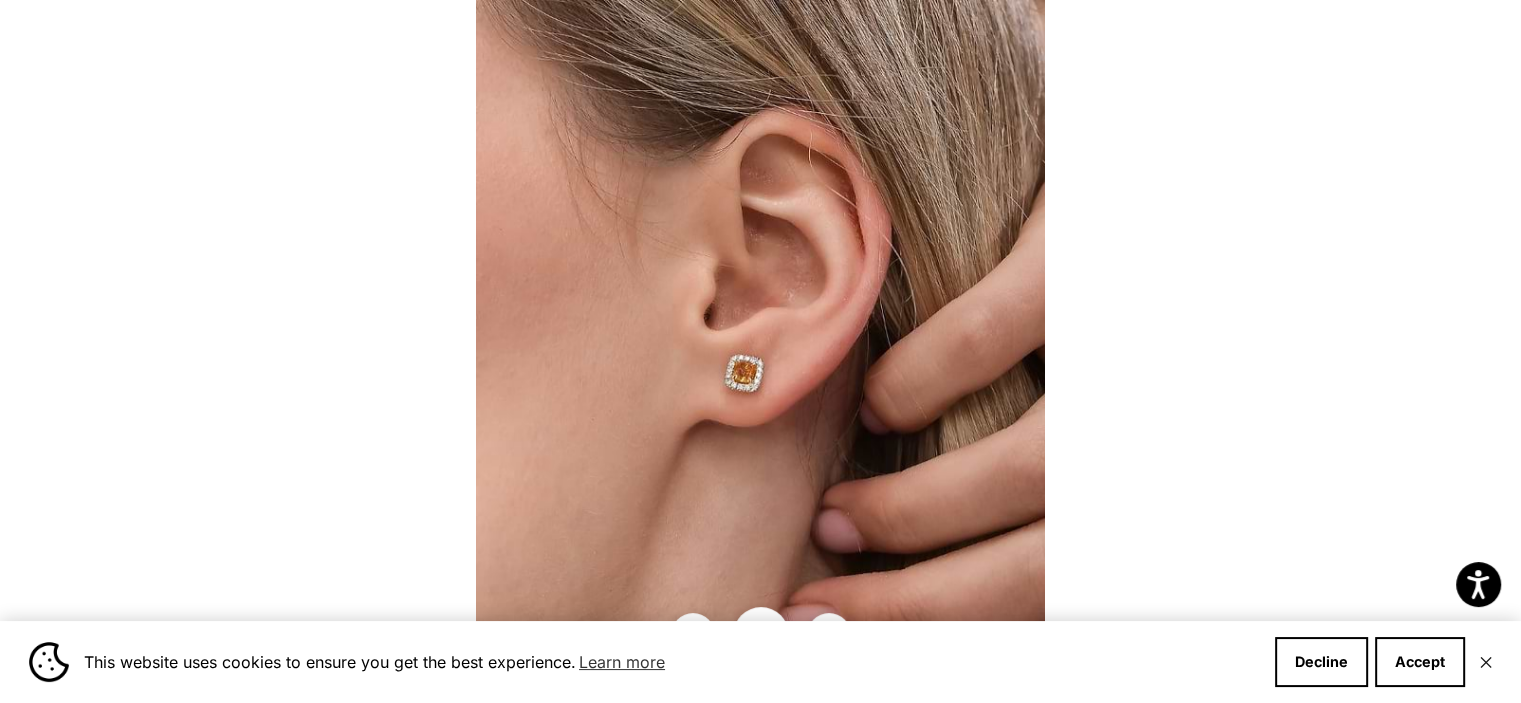 click at bounding box center [476, 0] 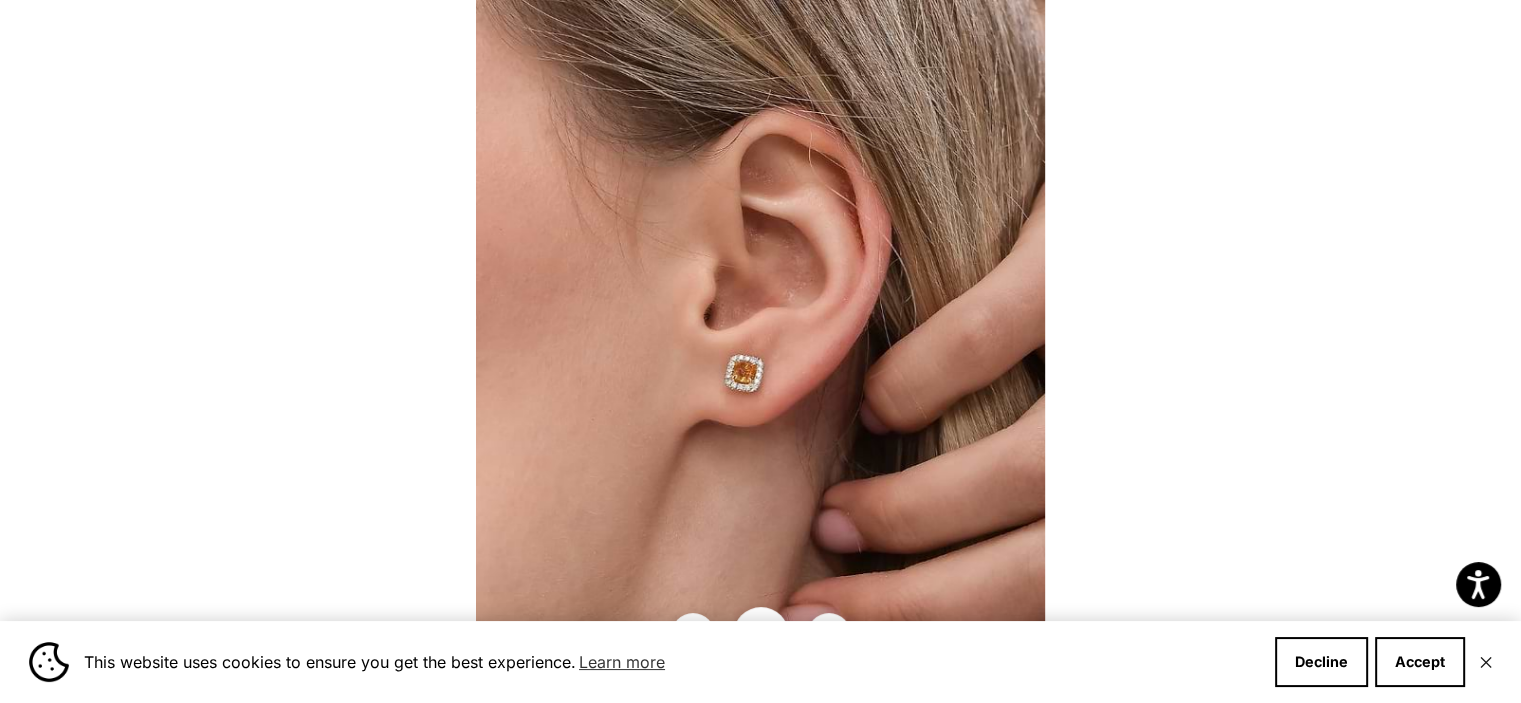 click at bounding box center [760, 351] 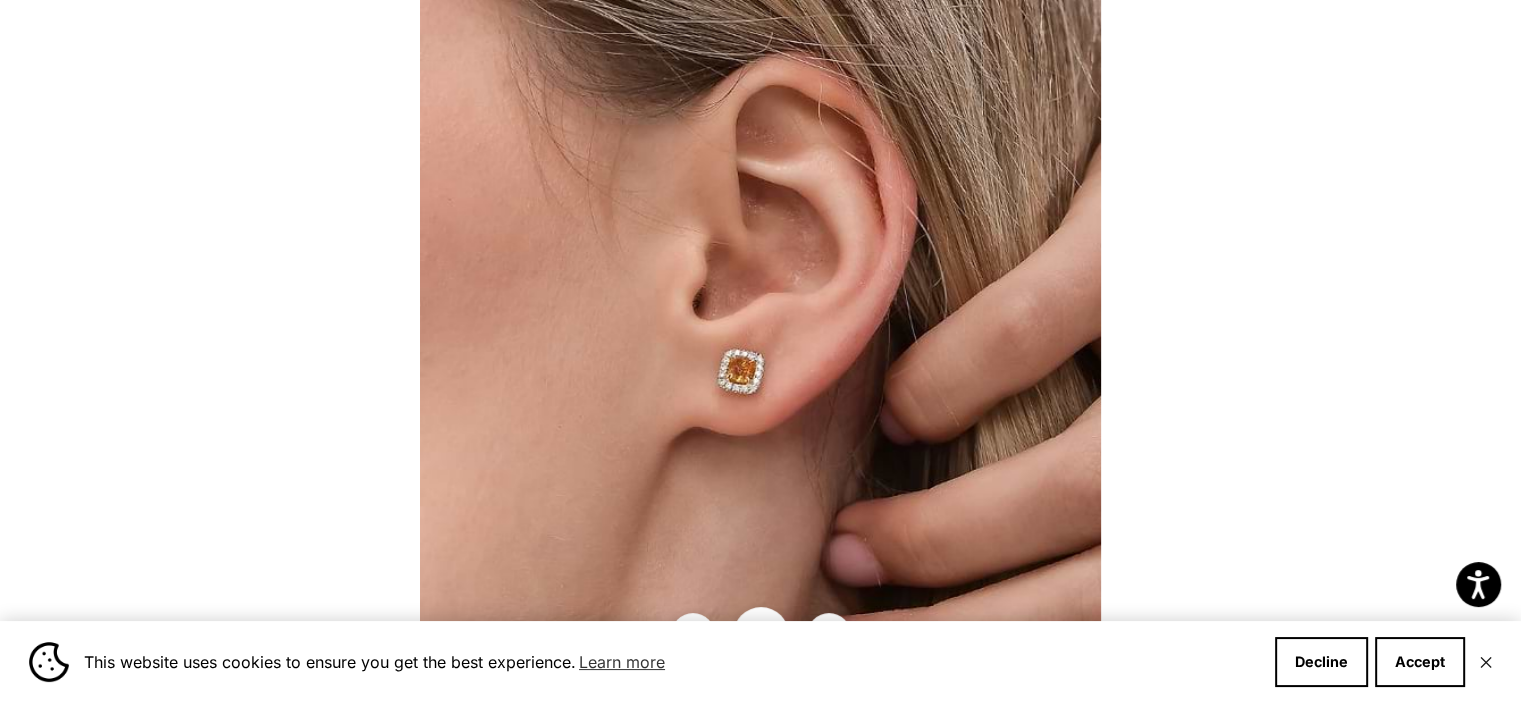 click at bounding box center [760, 351] 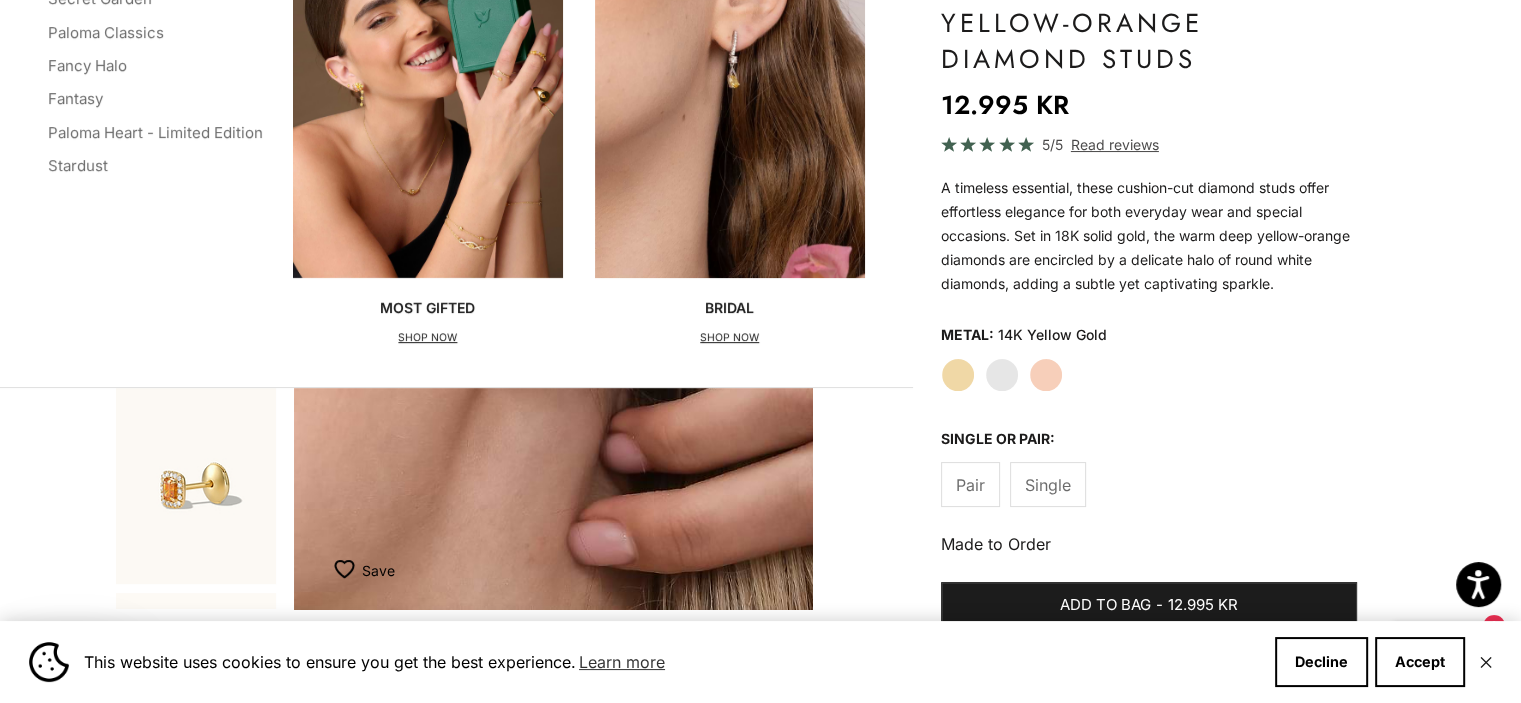 scroll, scrollTop: 228, scrollLeft: 0, axis: vertical 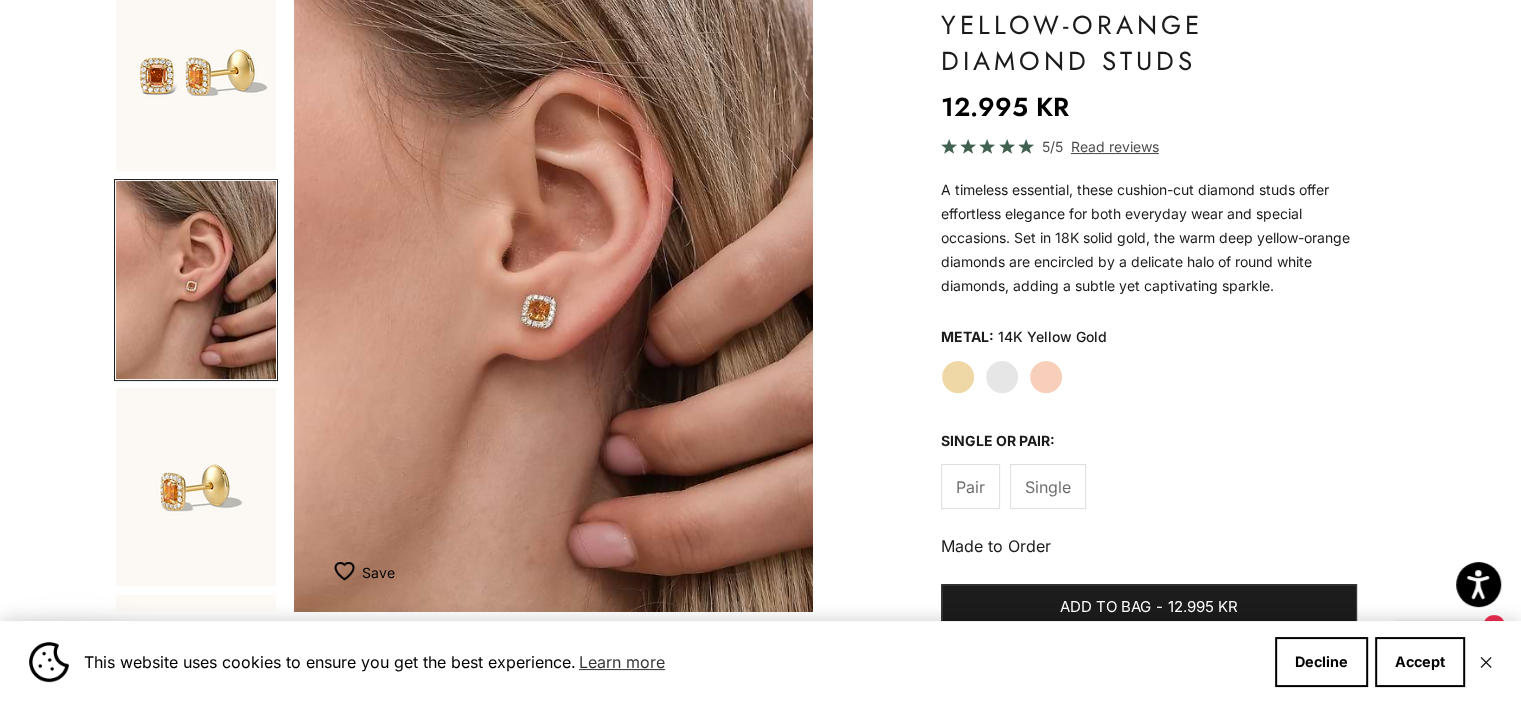 click on "Single" 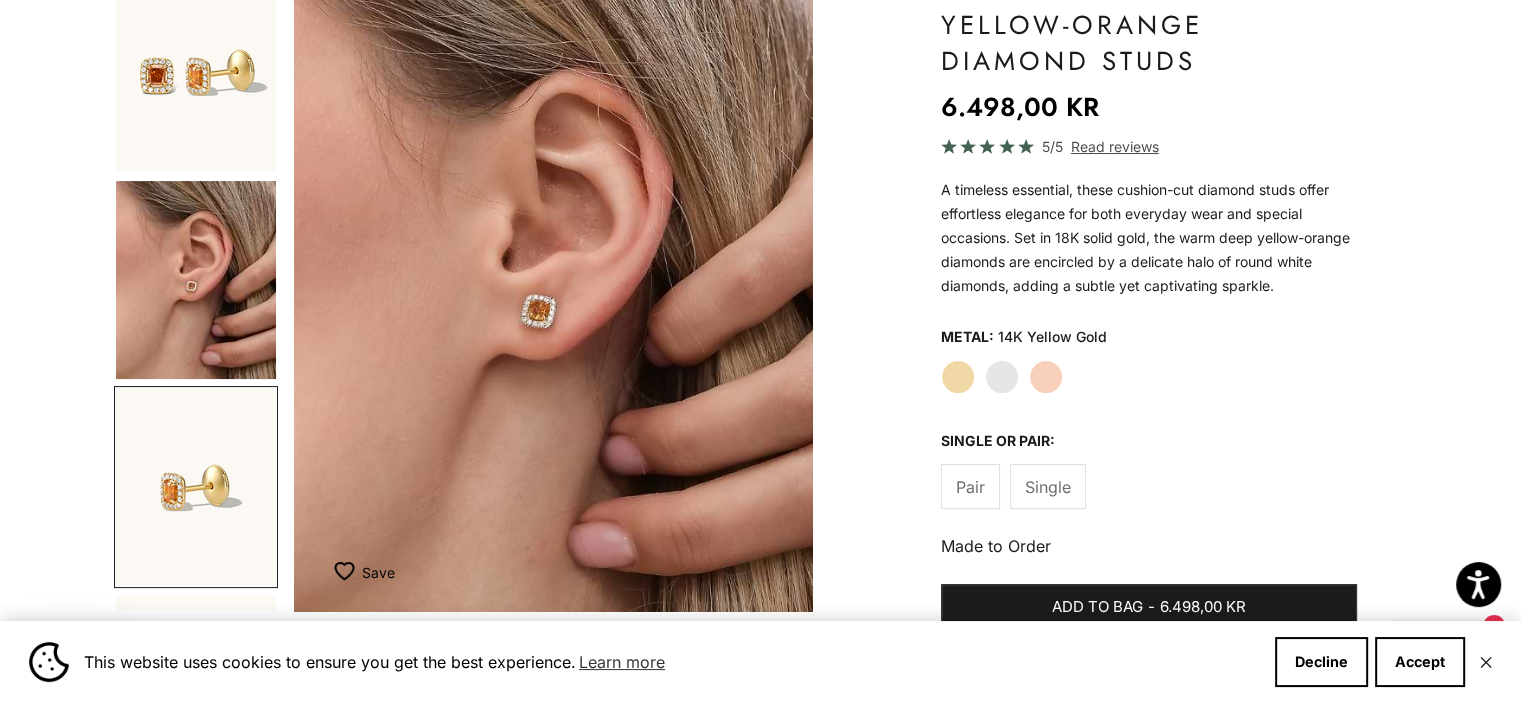 scroll, scrollTop: 0, scrollLeft: 1085, axis: horizontal 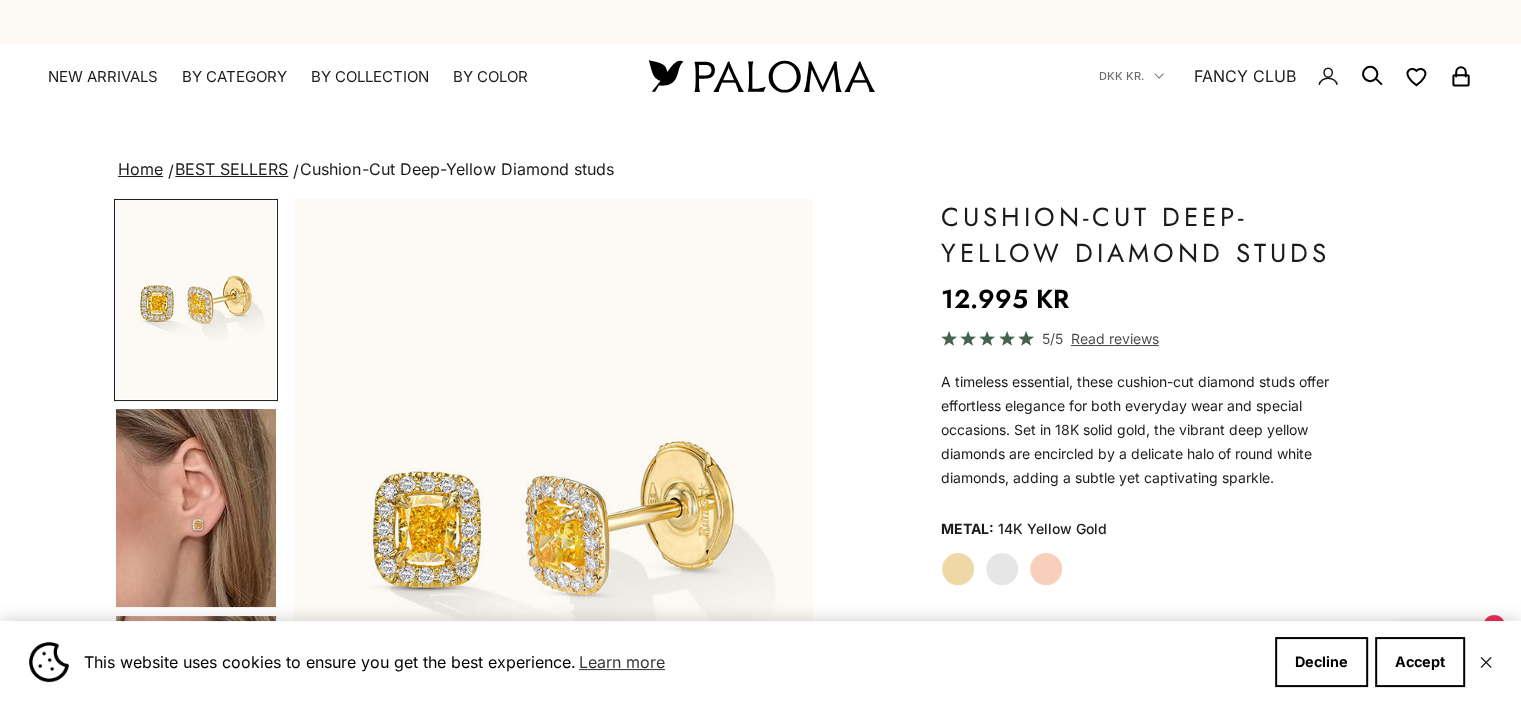 click at bounding box center [196, 508] 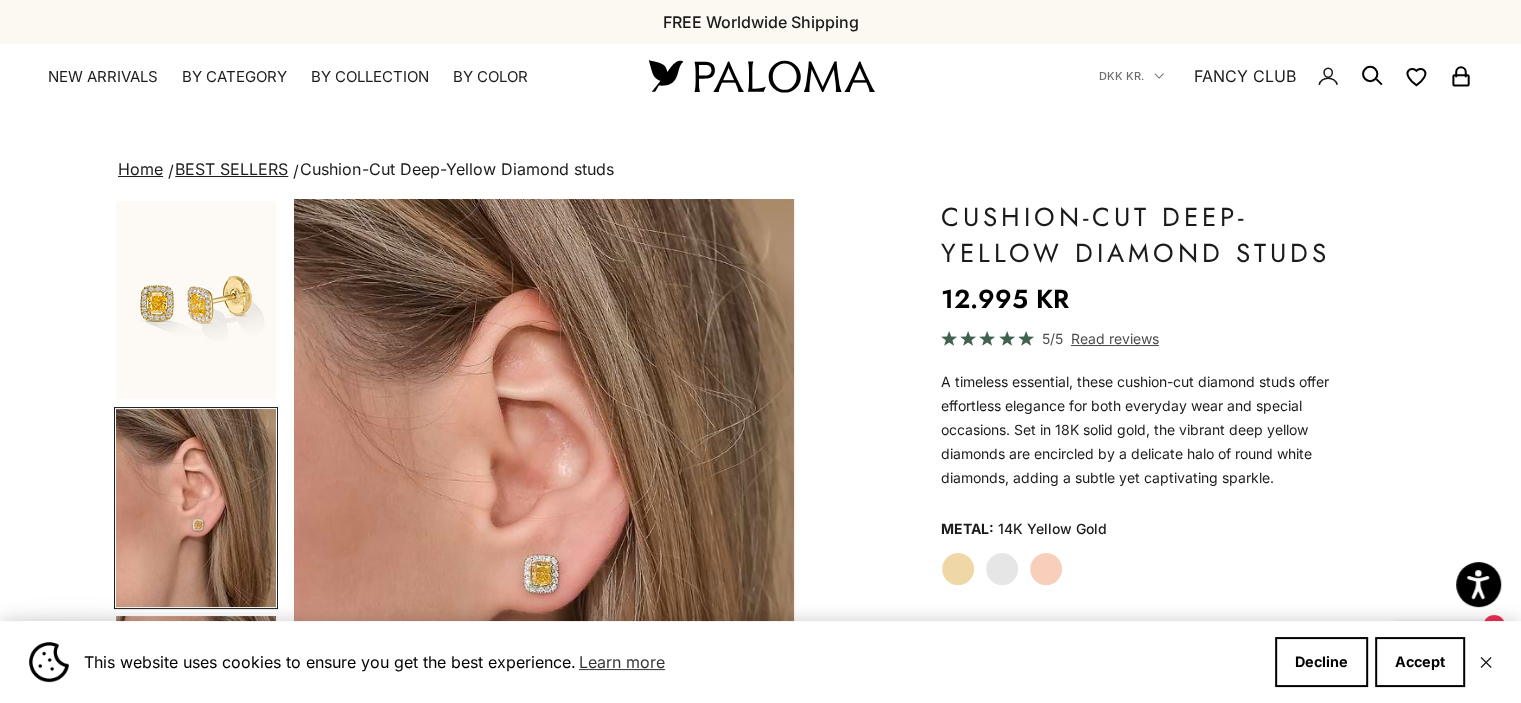 scroll, scrollTop: 0, scrollLeft: 890, axis: horizontal 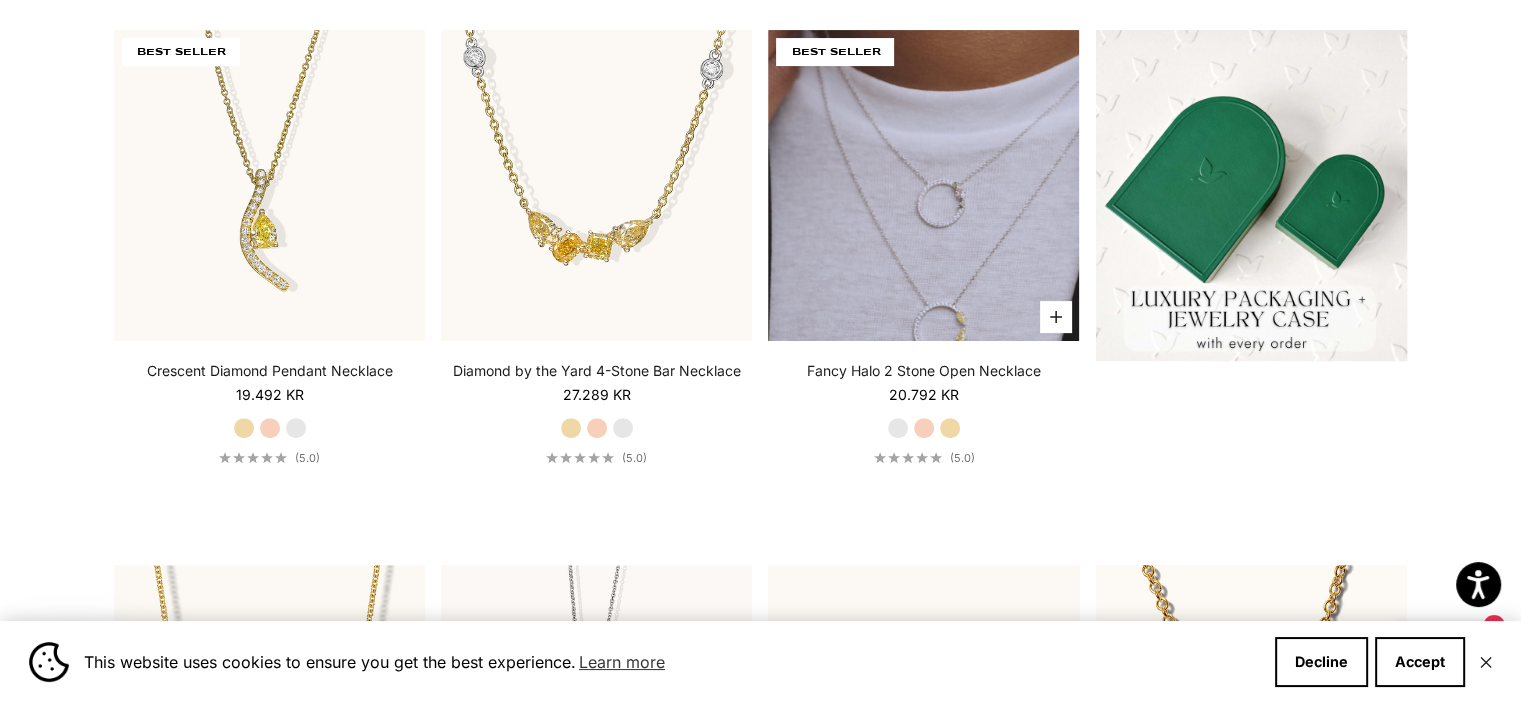 click at bounding box center [923, 185] 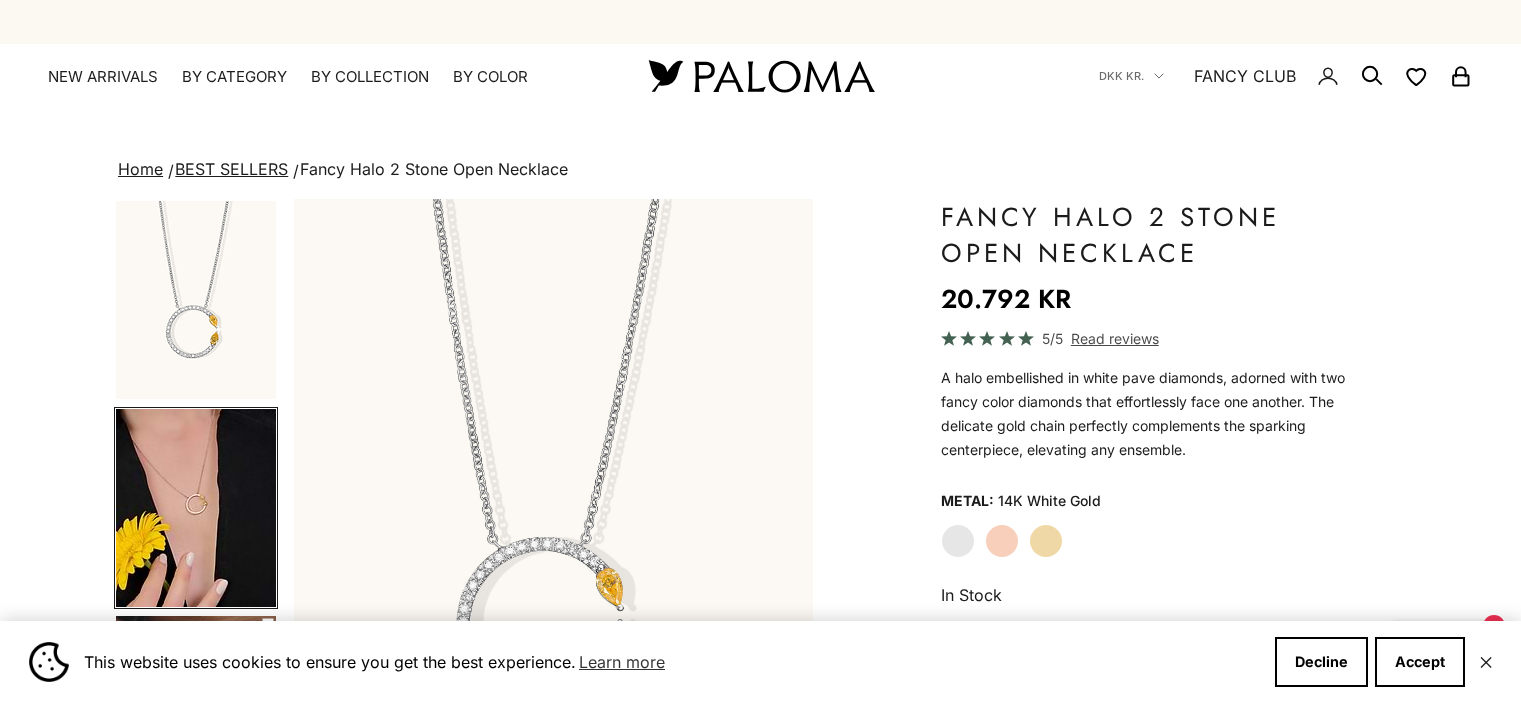 scroll, scrollTop: 142, scrollLeft: 0, axis: vertical 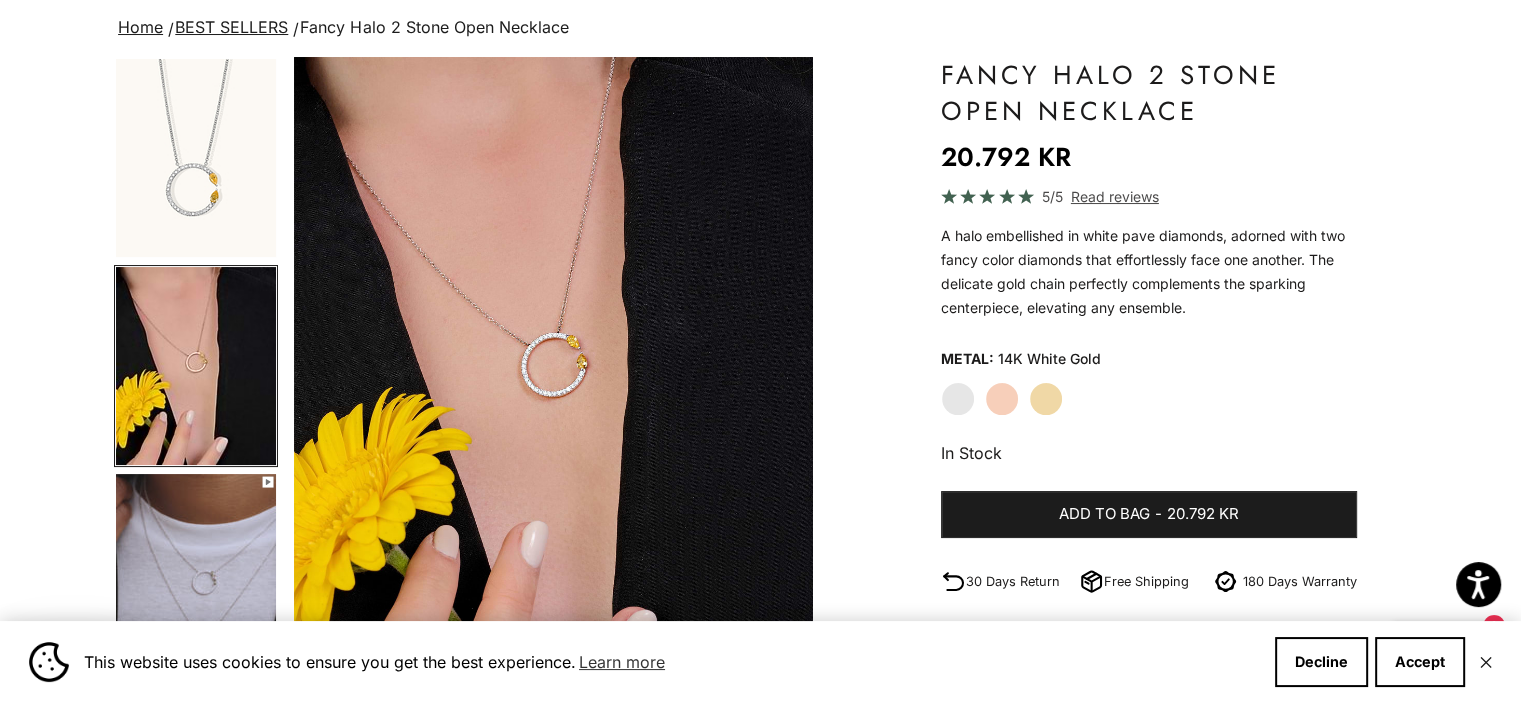 click at bounding box center [196, 366] 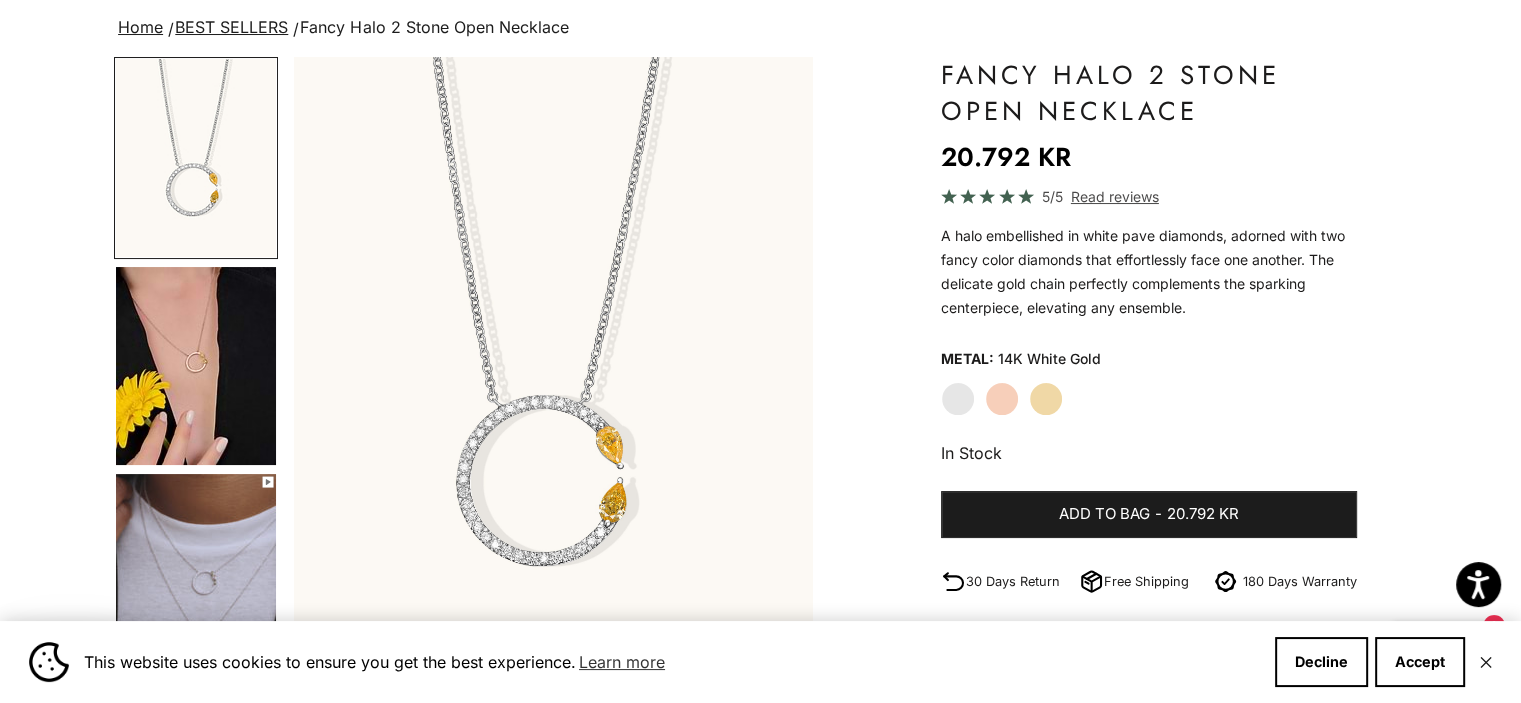 scroll, scrollTop: 0, scrollLeft: 0, axis: both 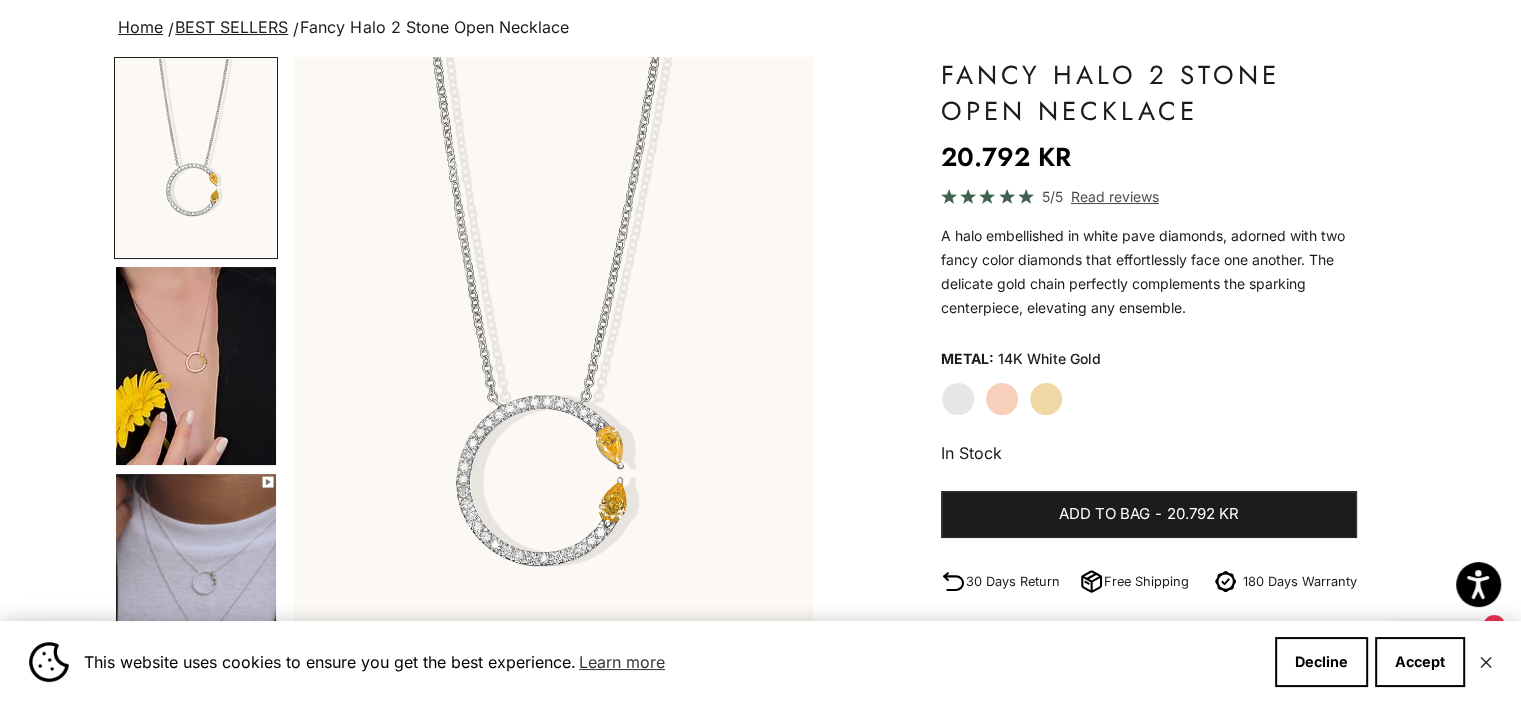 click at bounding box center (196, 573) 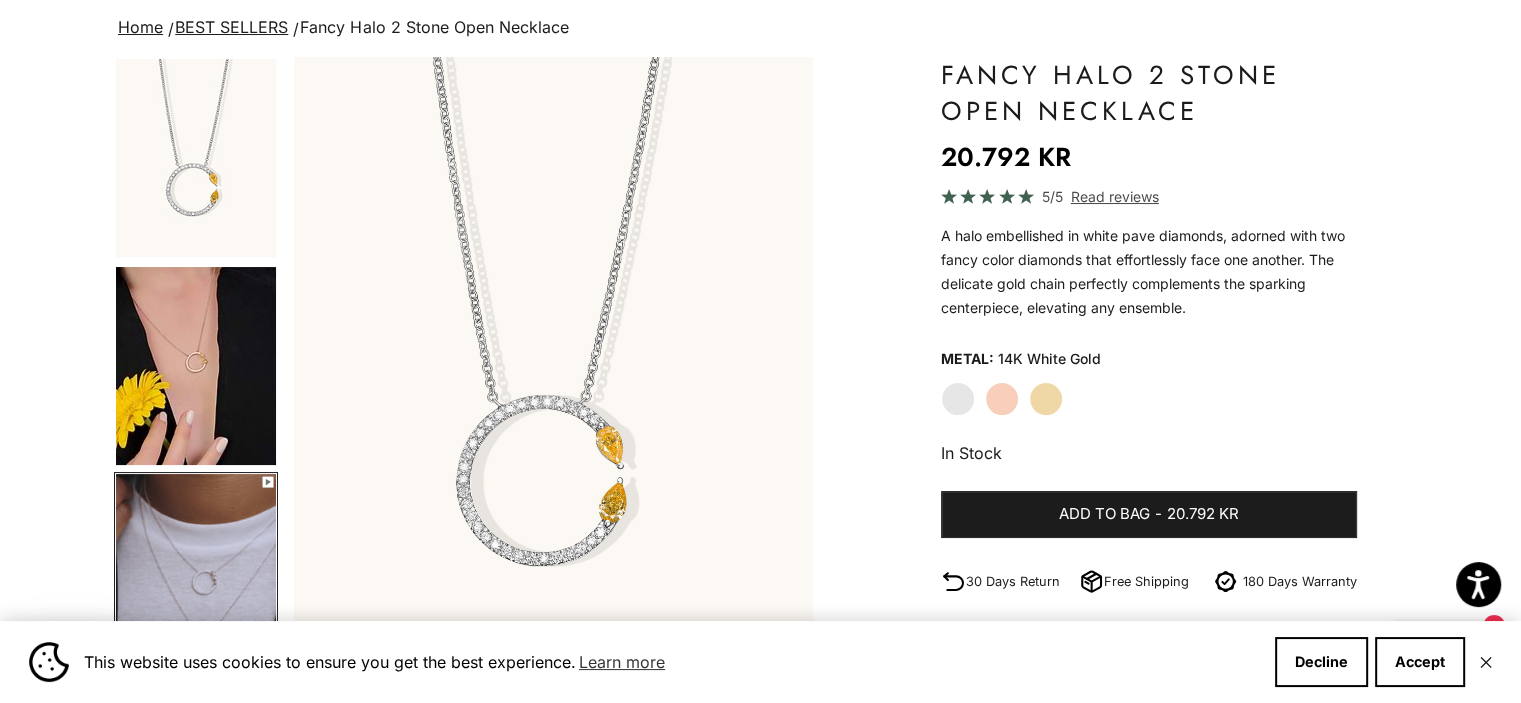 scroll, scrollTop: 172, scrollLeft: 0, axis: vertical 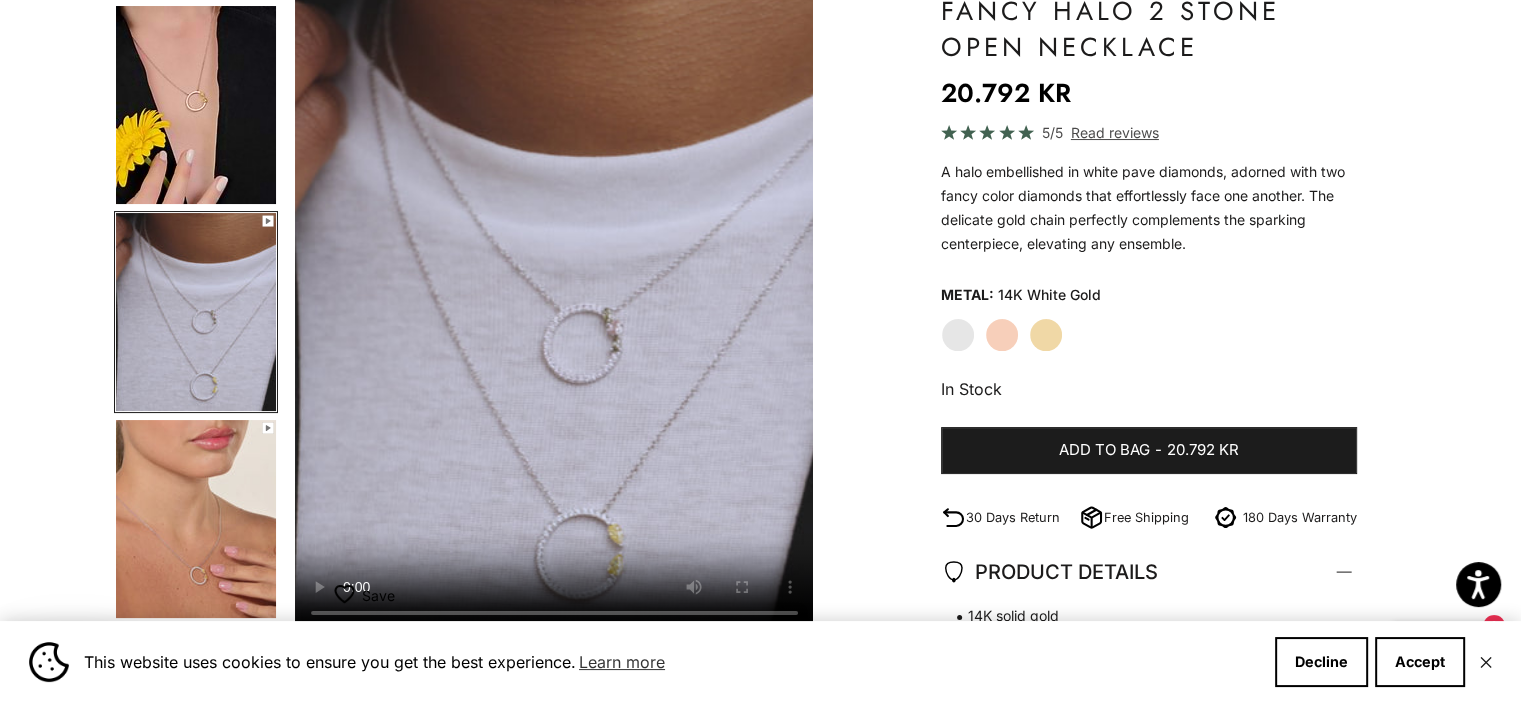 click on "Yellow Gold" 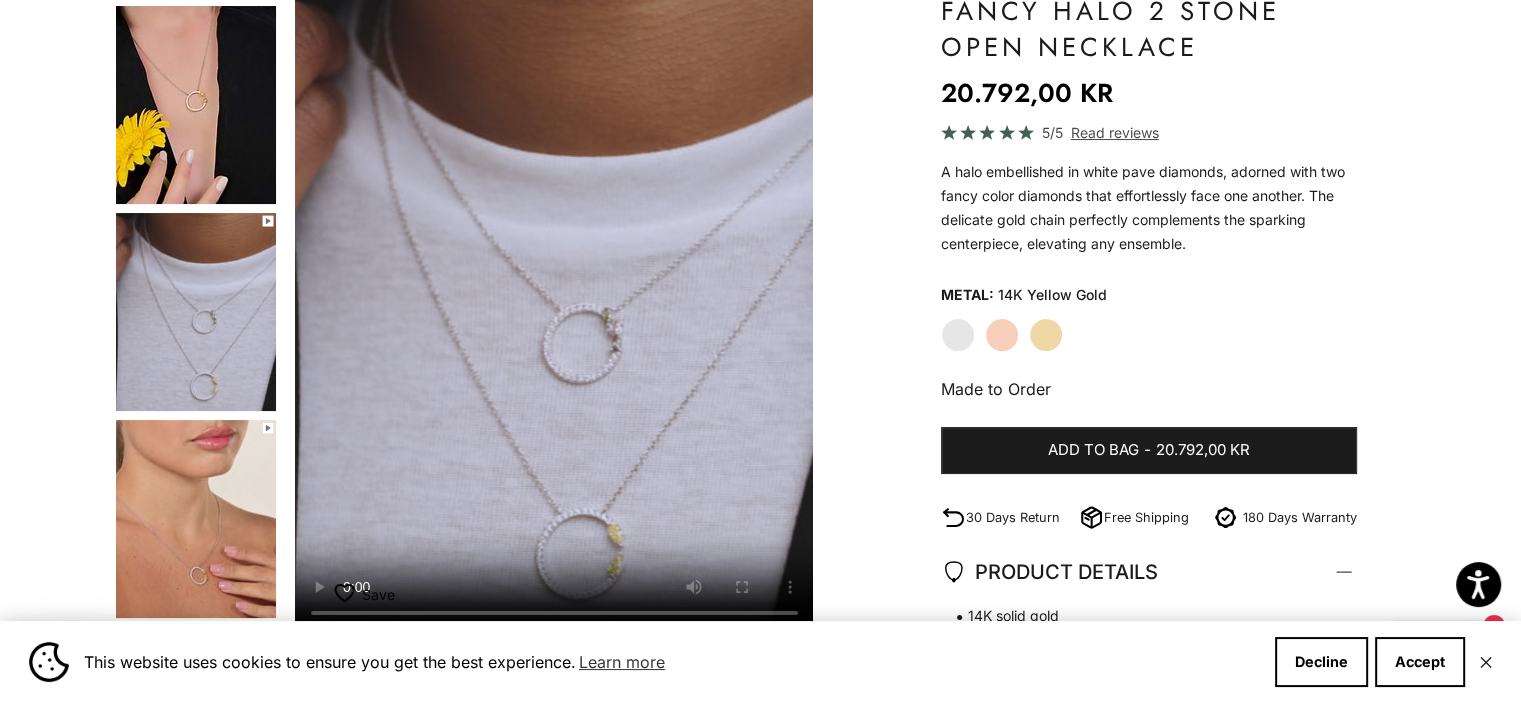 scroll, scrollTop: 0, scrollLeft: 0, axis: both 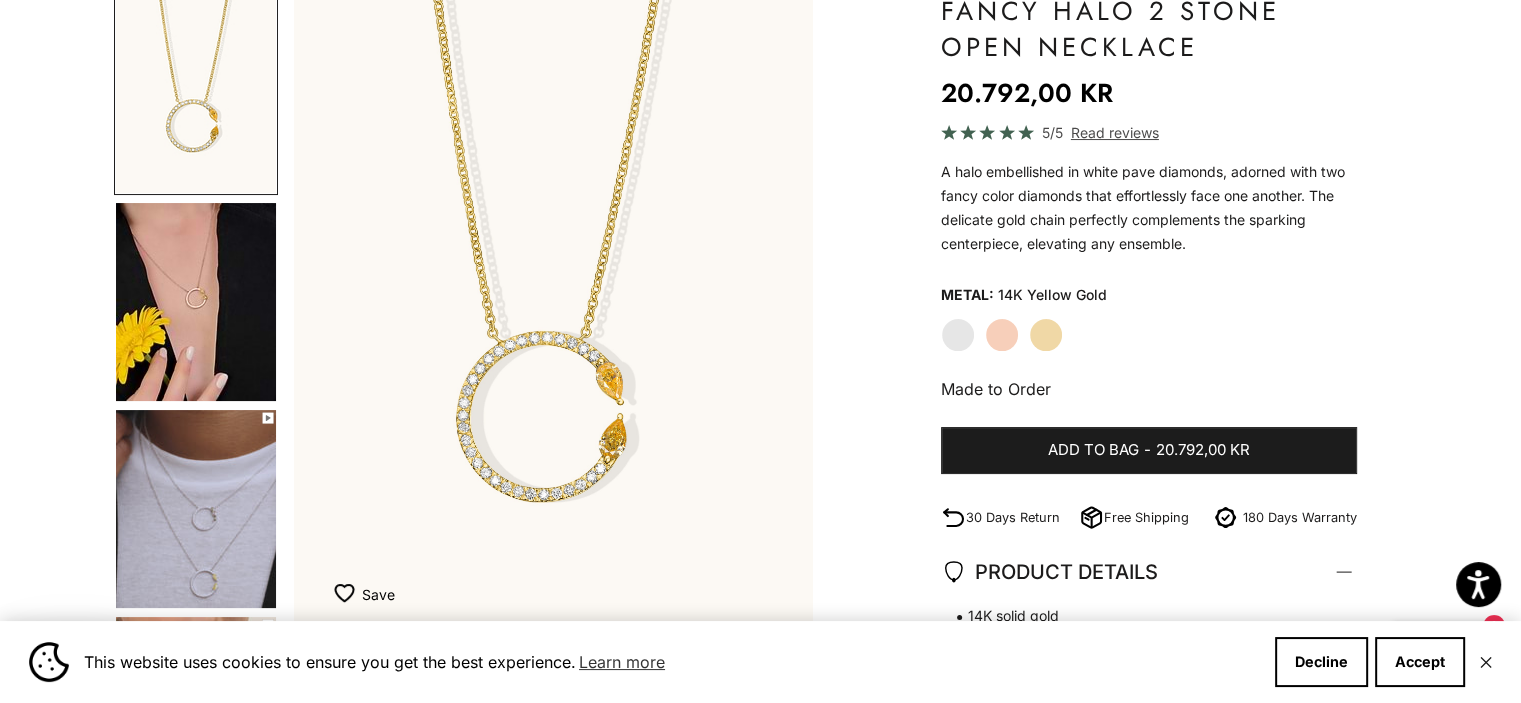 click at bounding box center (196, 302) 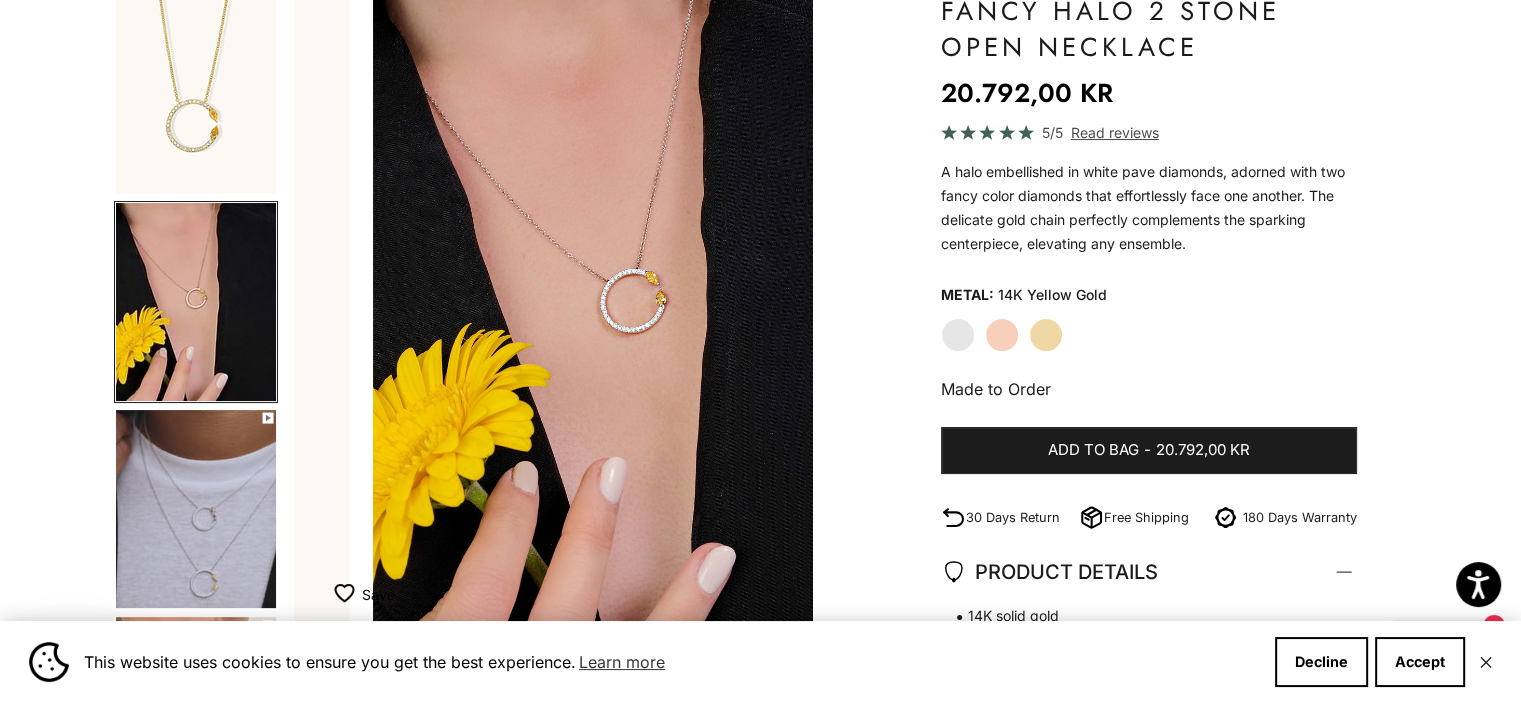 scroll, scrollTop: 0, scrollLeft: 543, axis: horizontal 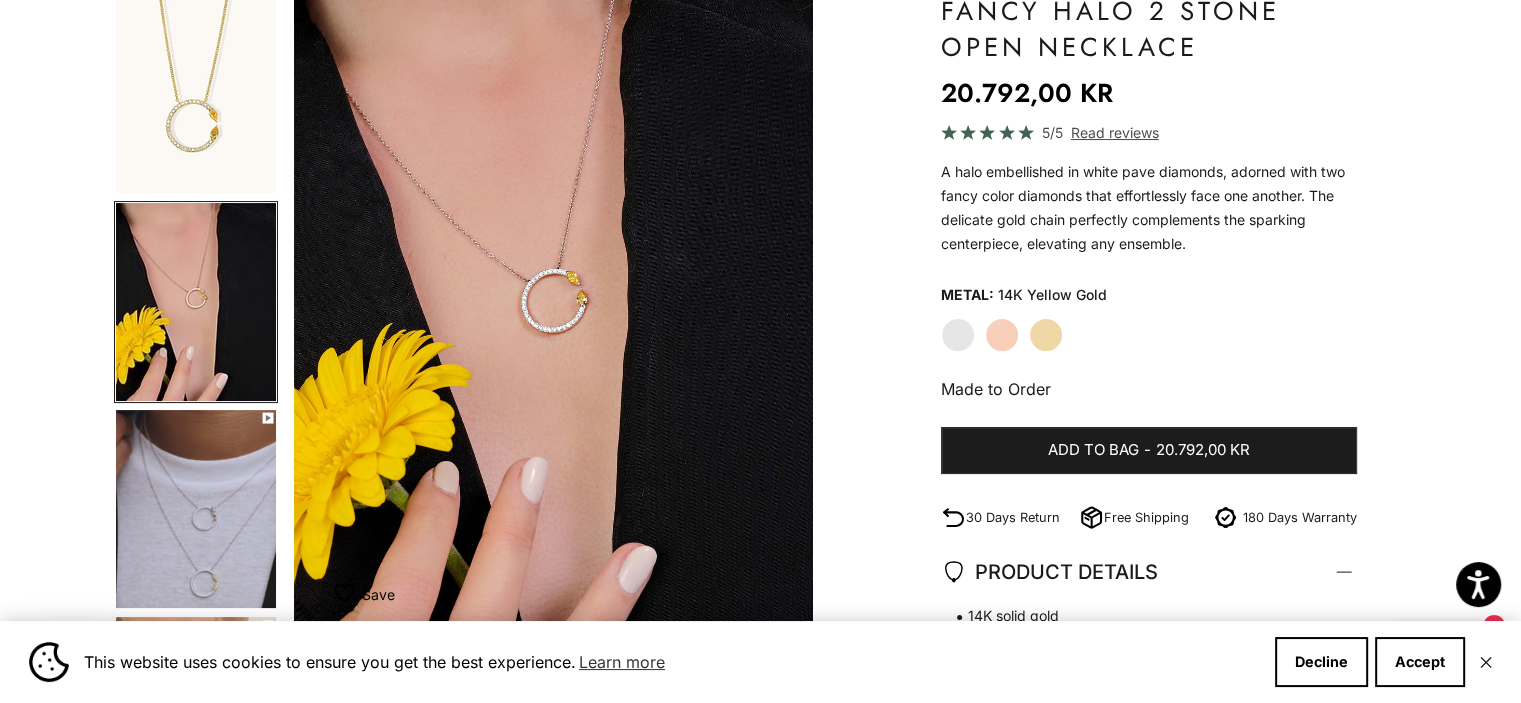 click at bounding box center [196, 509] 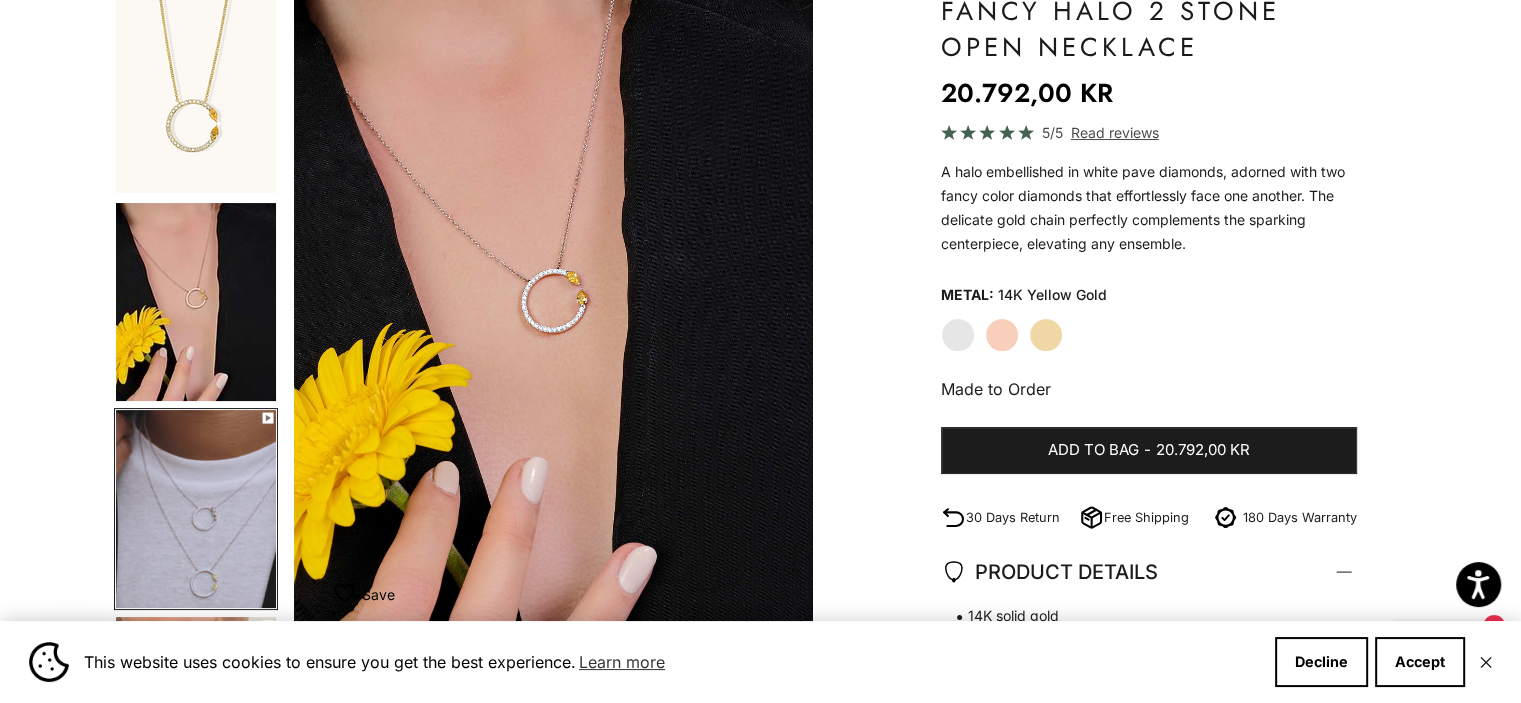 scroll, scrollTop: 196, scrollLeft: 0, axis: vertical 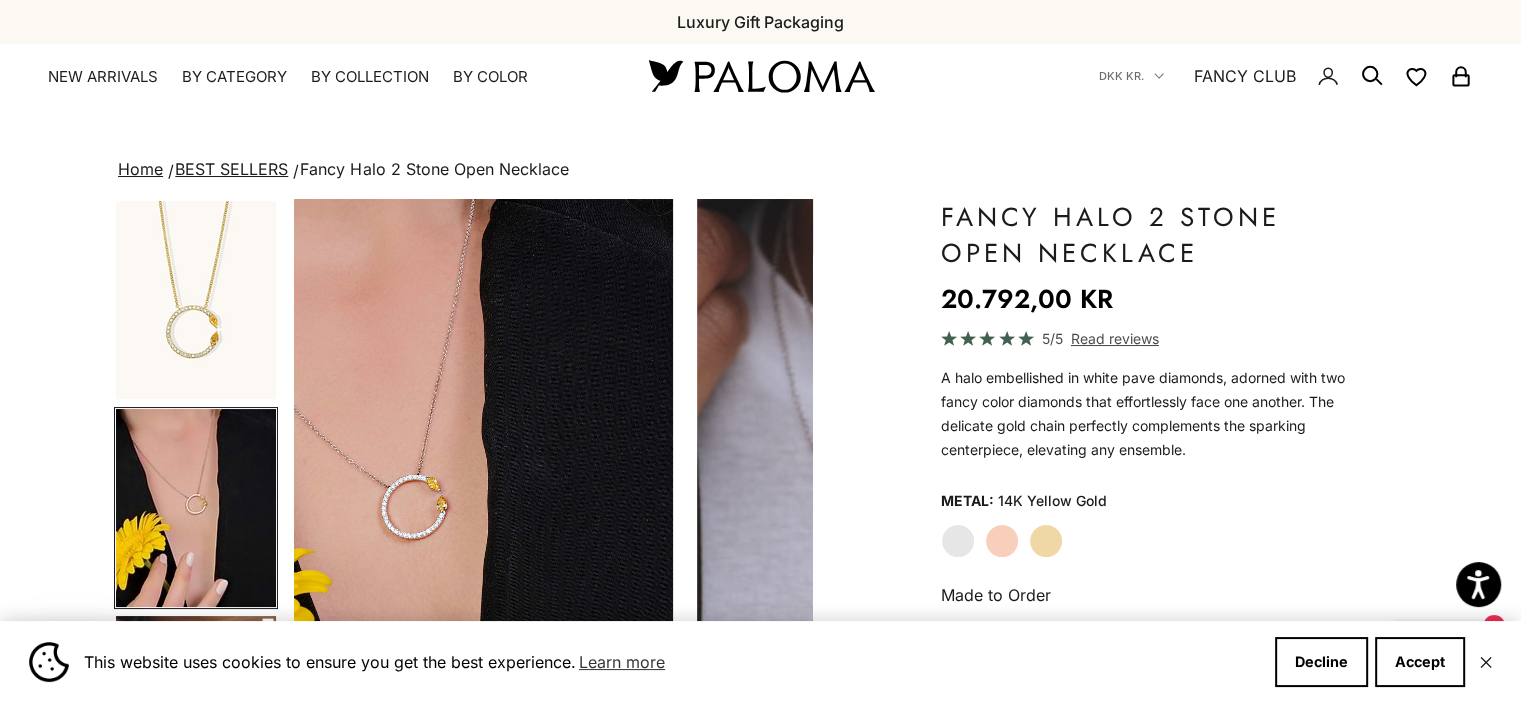 click at bounding box center (413, 519) 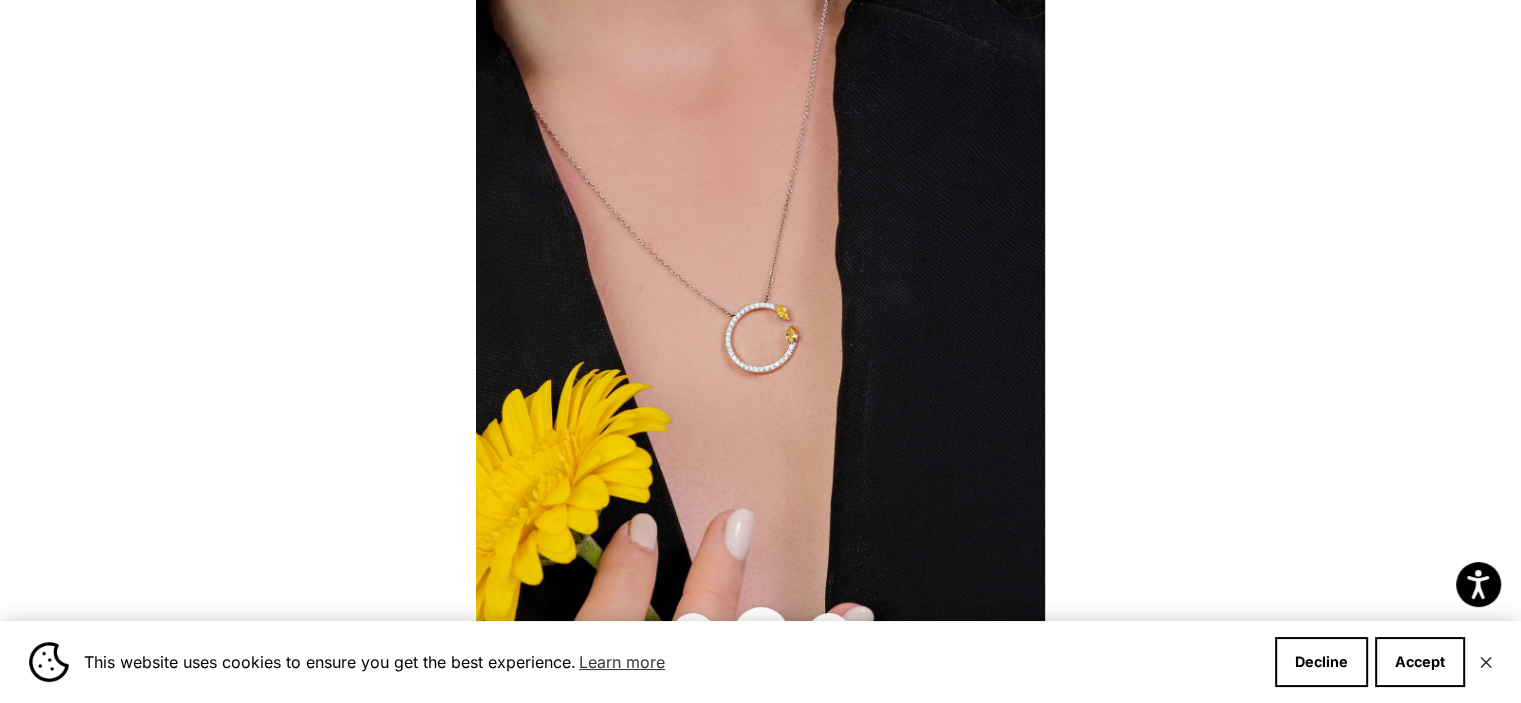 click at bounding box center [760, 351] 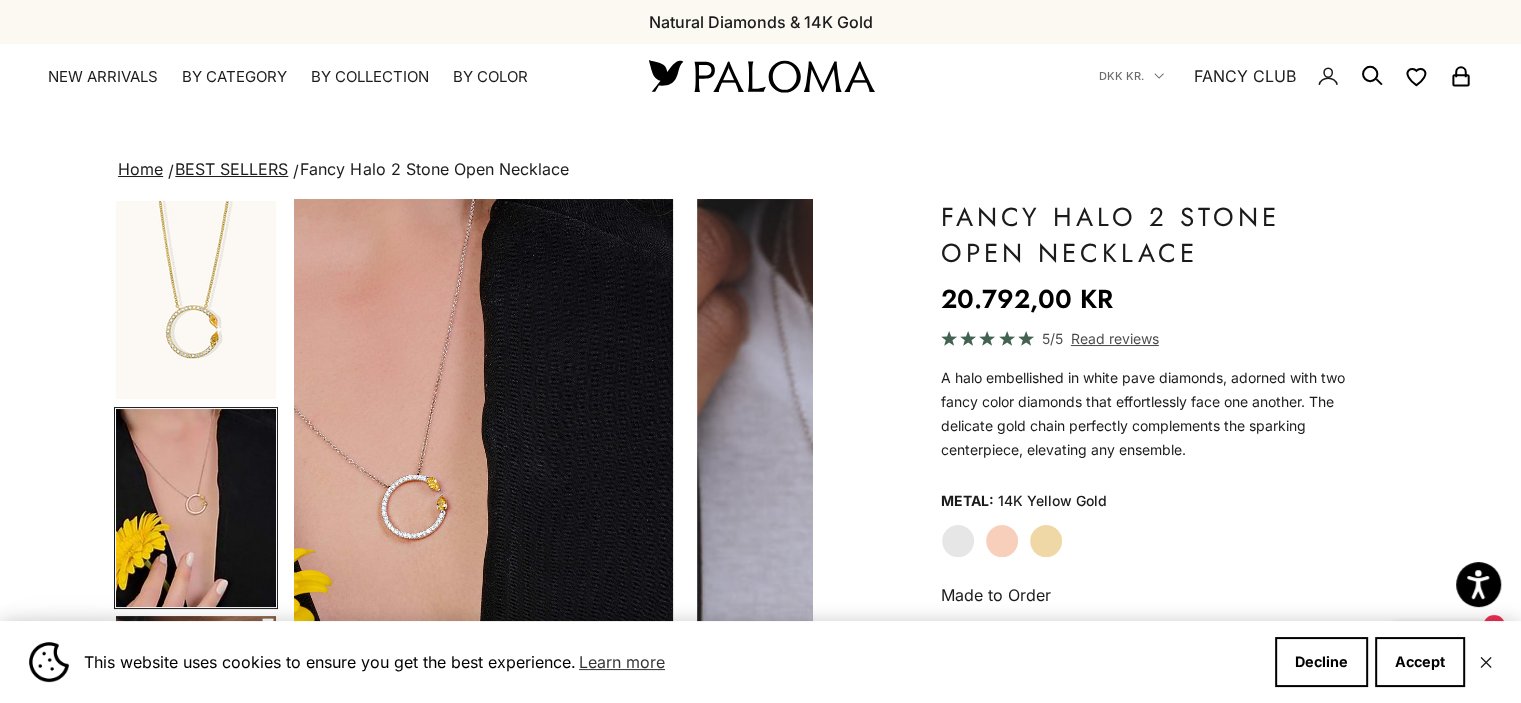 click on "White Gold" 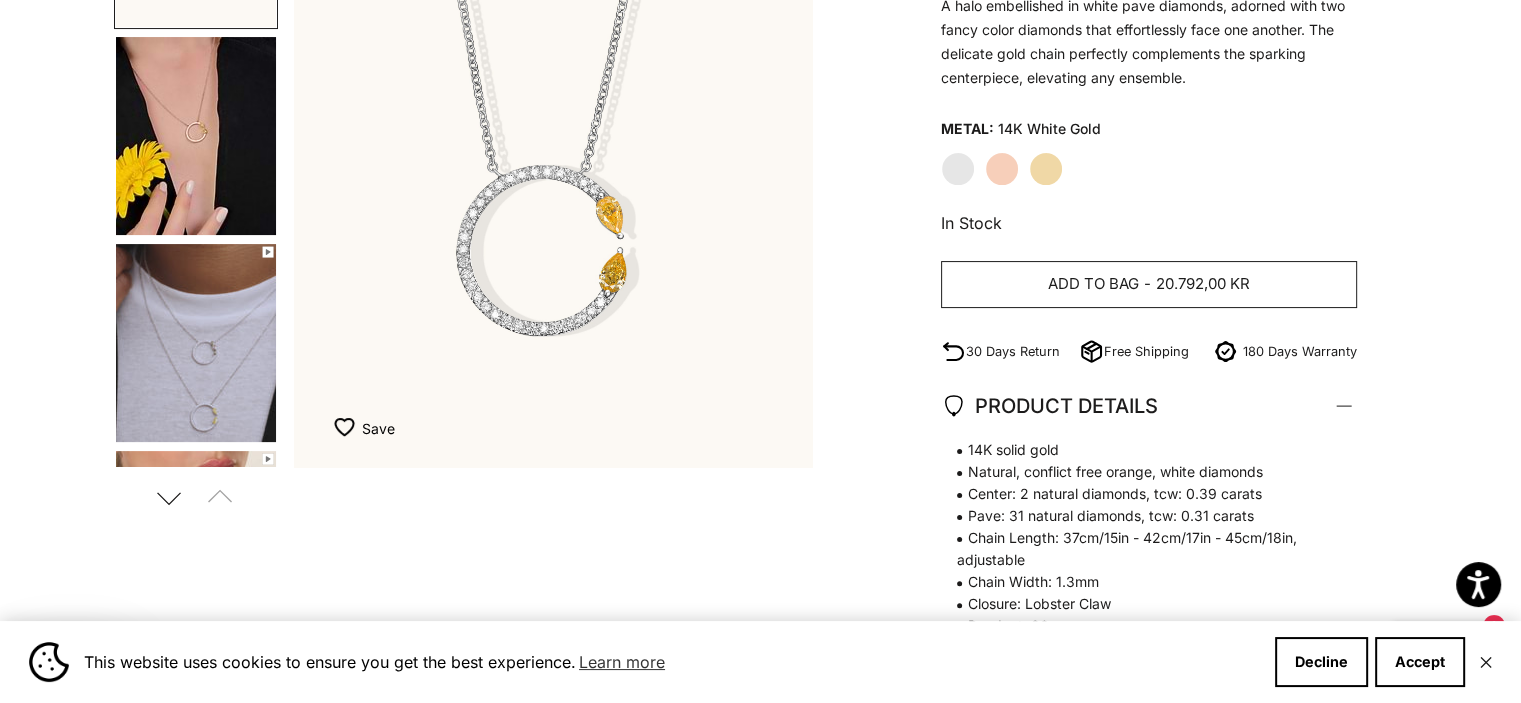 click on "Add to bag  -  20.792,00 kr" at bounding box center (1149, 285) 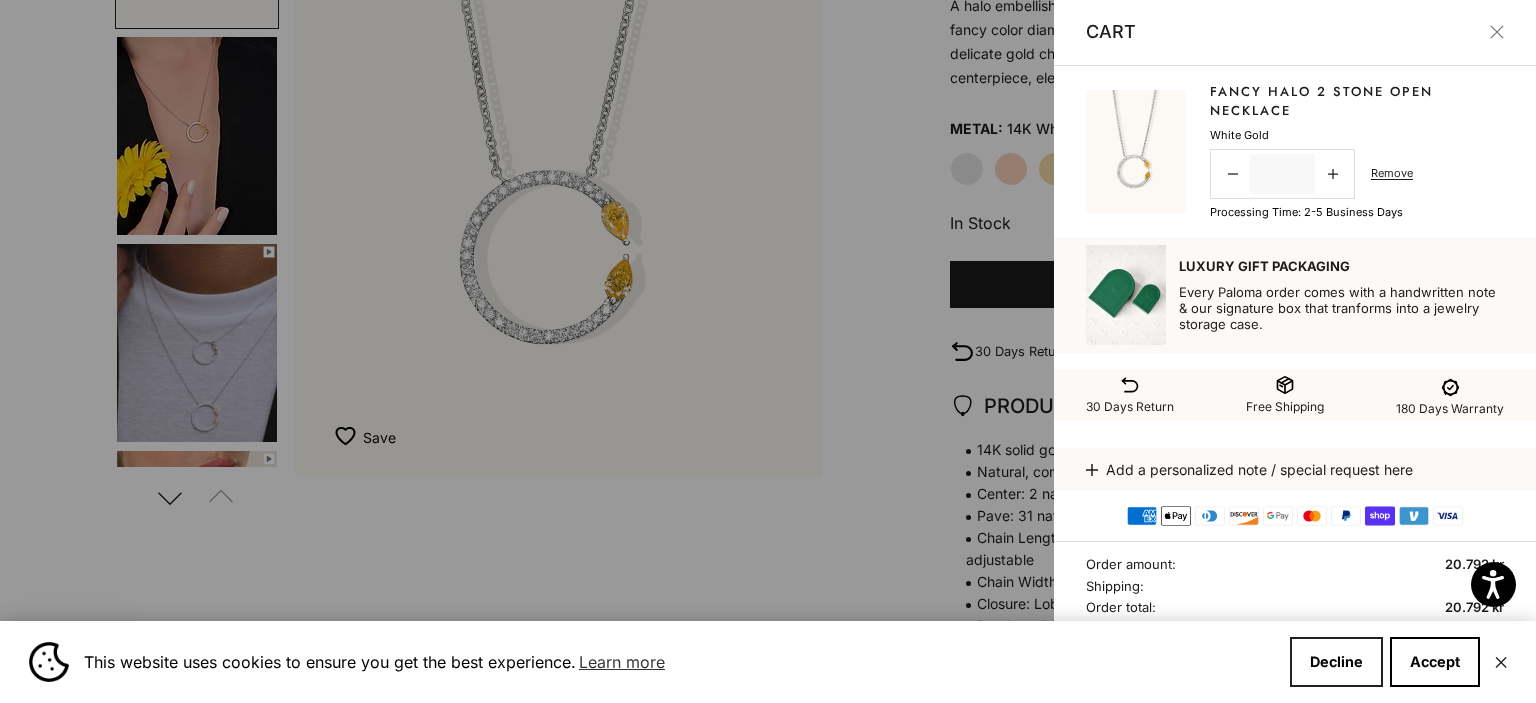 click on "Decline" at bounding box center [1336, 662] 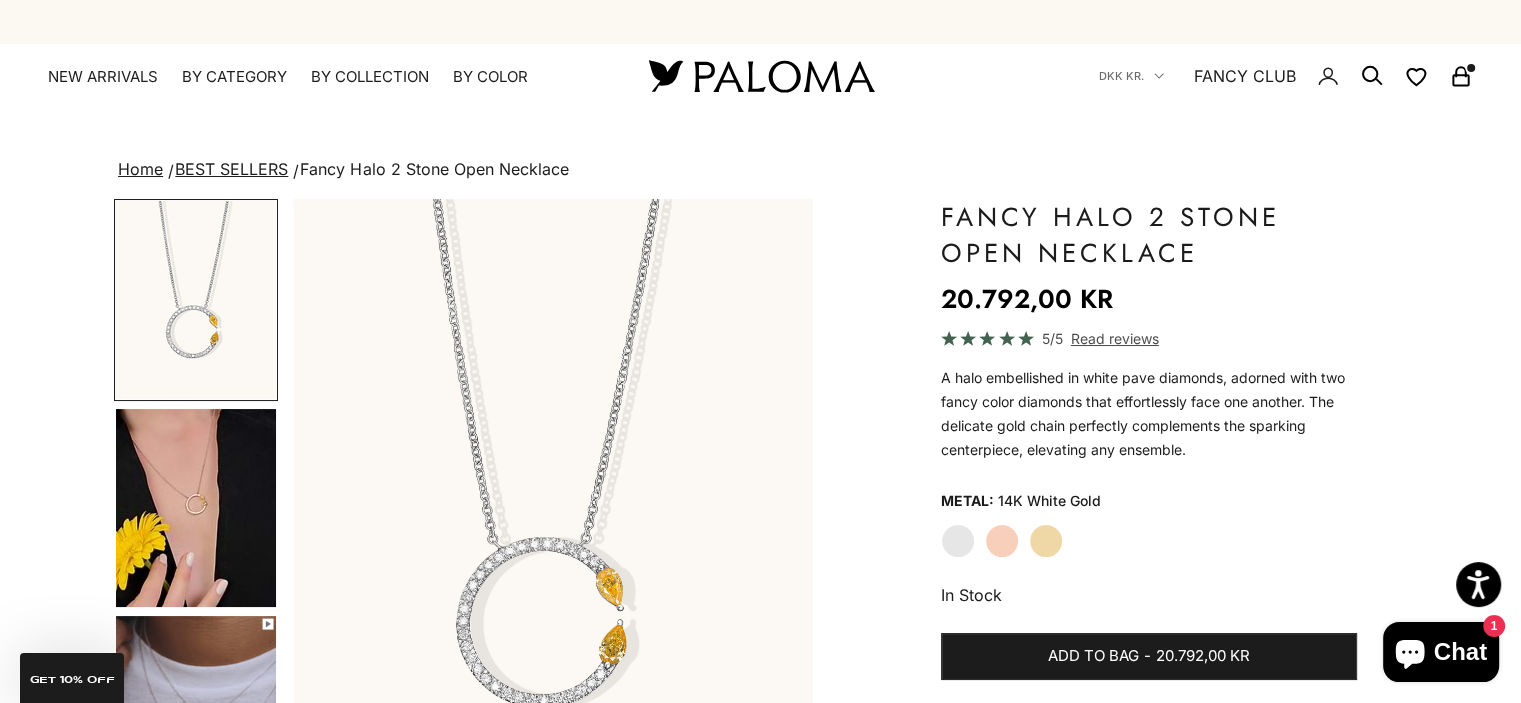 click 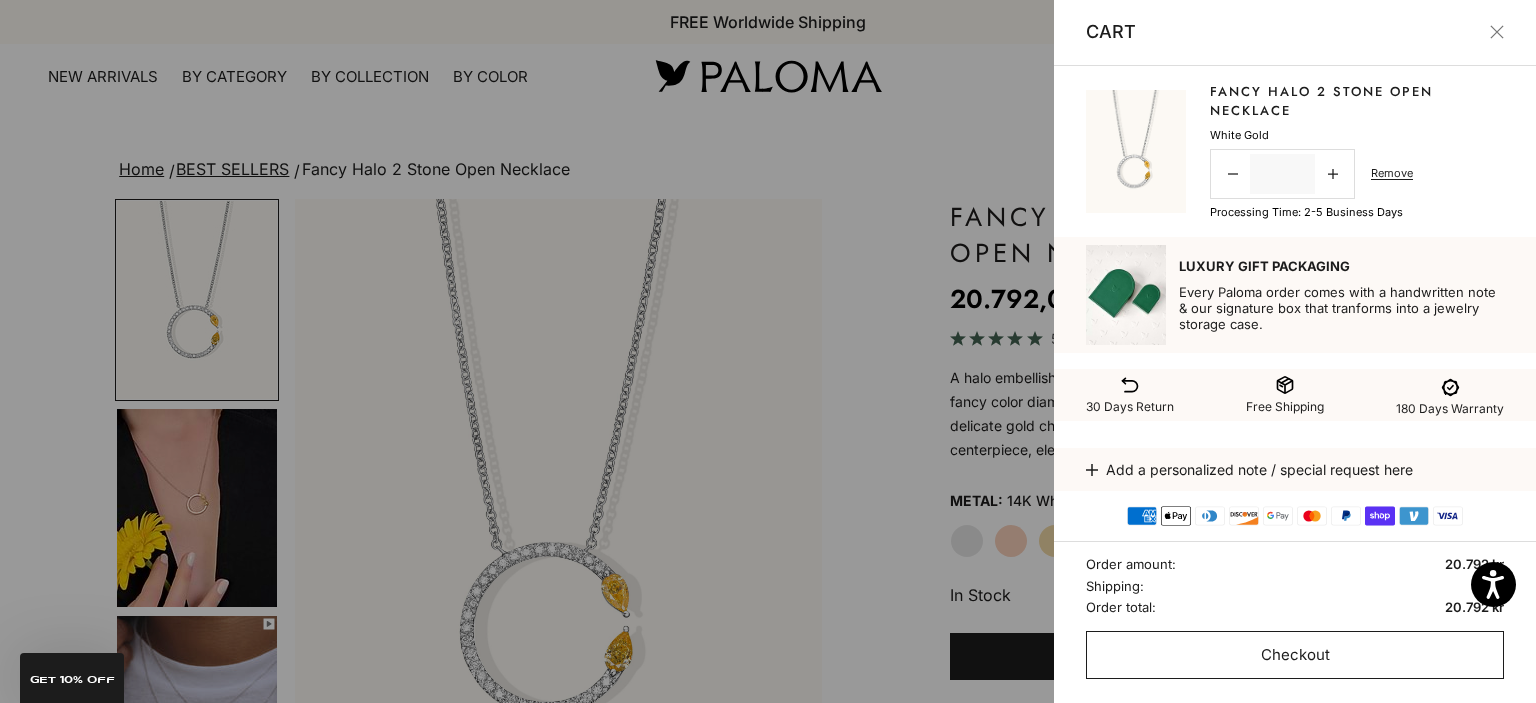 click on "Checkout" at bounding box center (1295, 655) 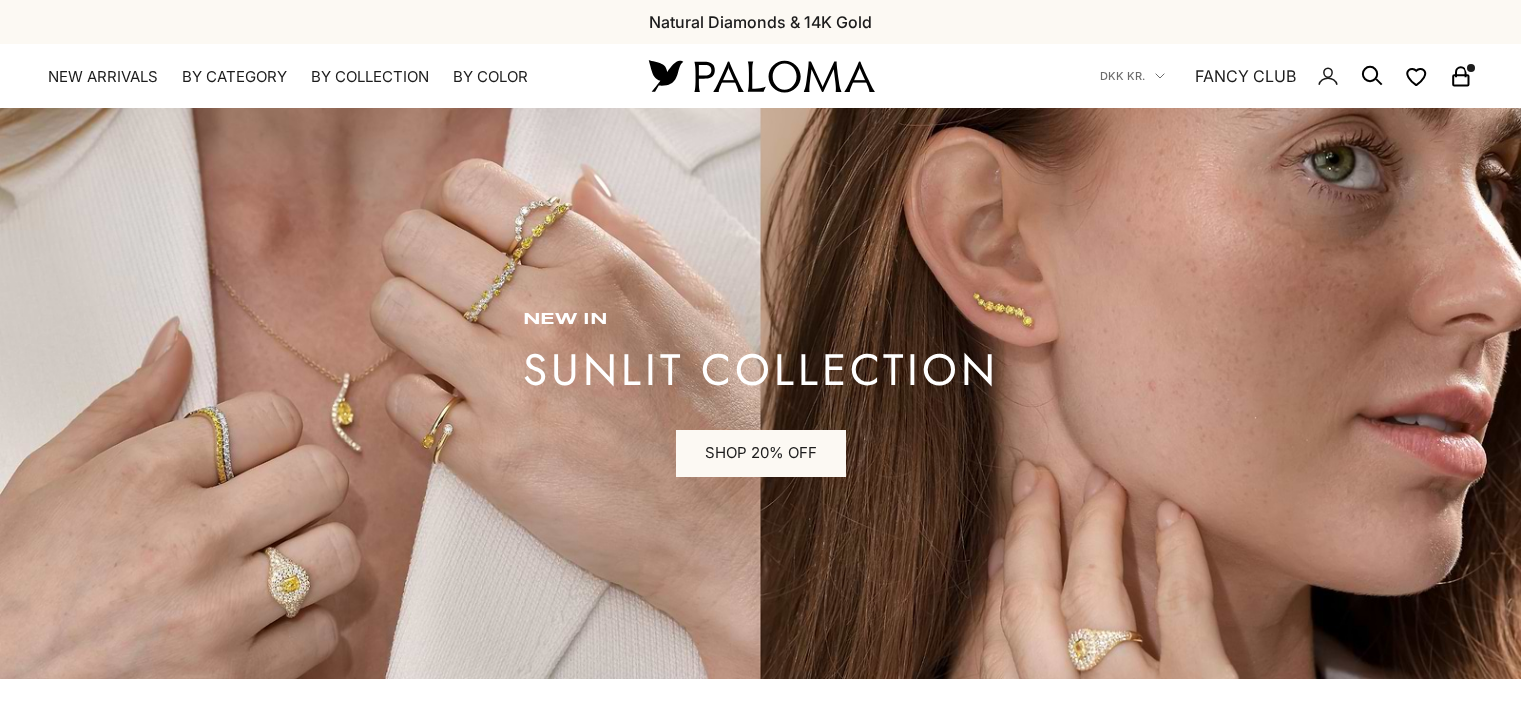 scroll, scrollTop: 0, scrollLeft: 0, axis: both 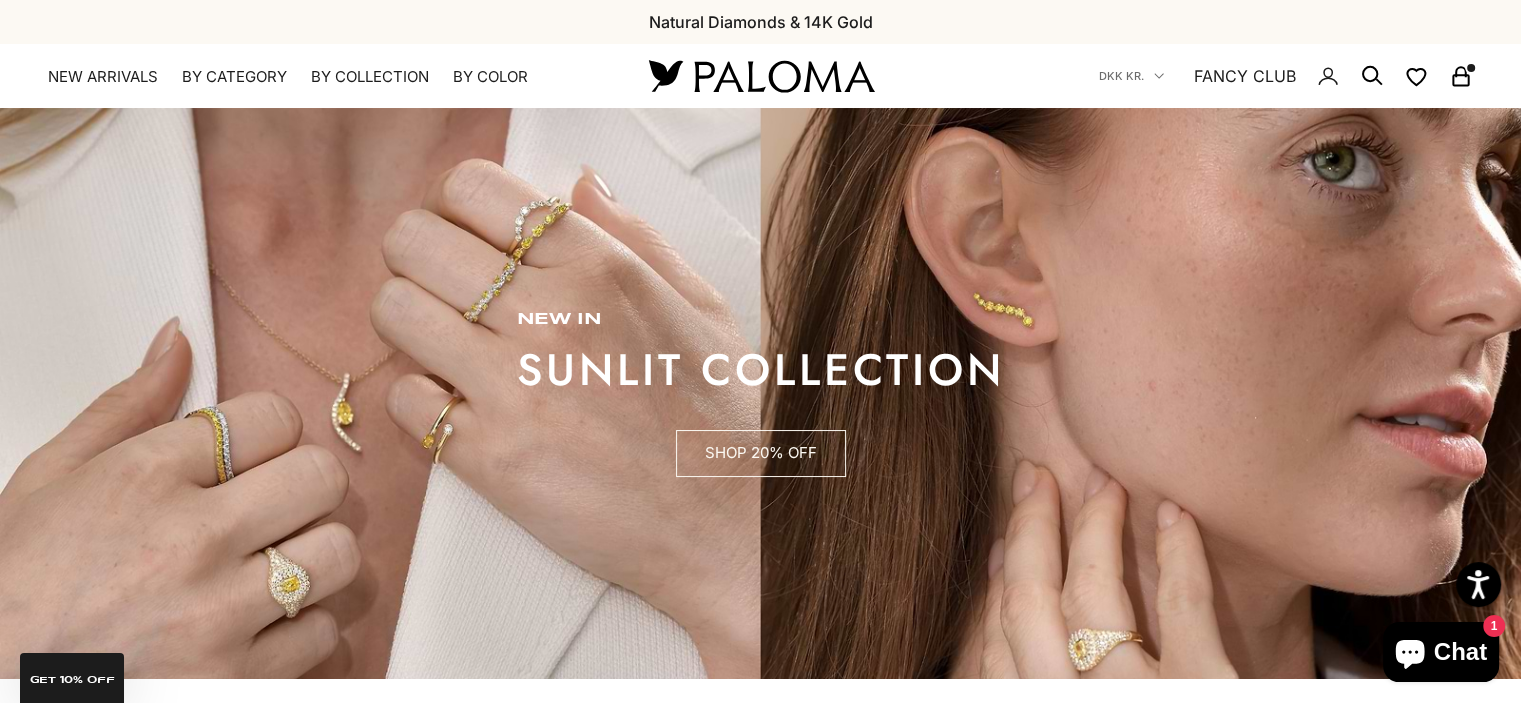 click on "SHOP 20% OFF" at bounding box center (761, 454) 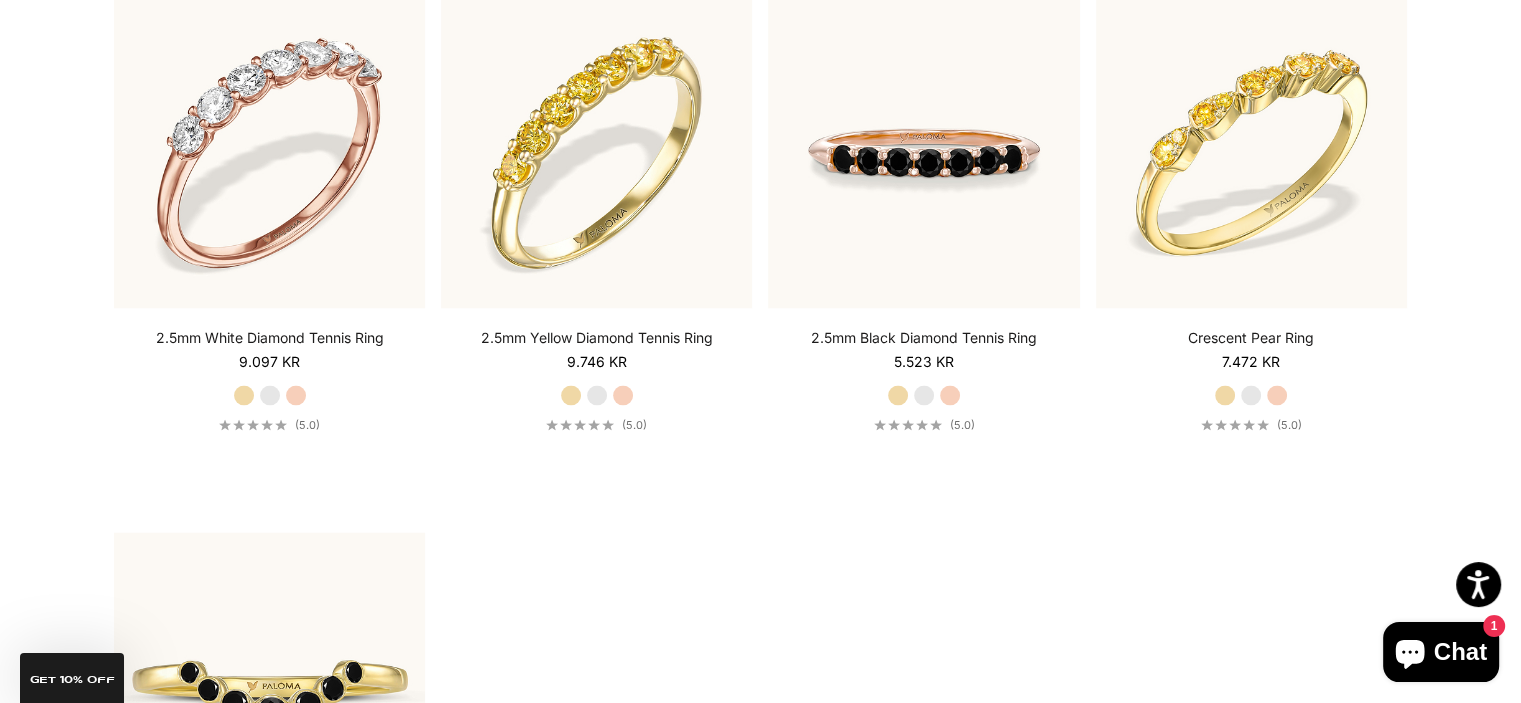scroll, scrollTop: 3270, scrollLeft: 0, axis: vertical 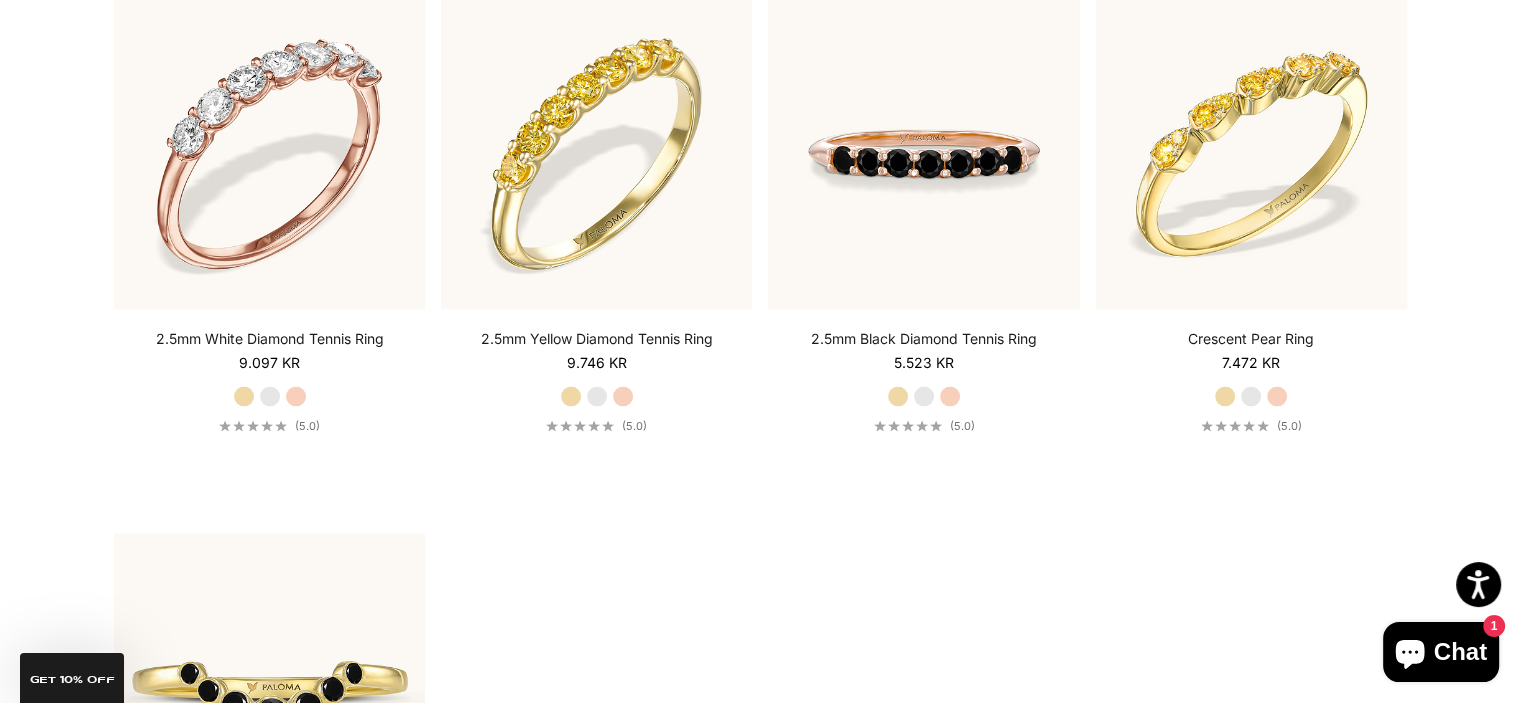 click at bounding box center [597, 153] 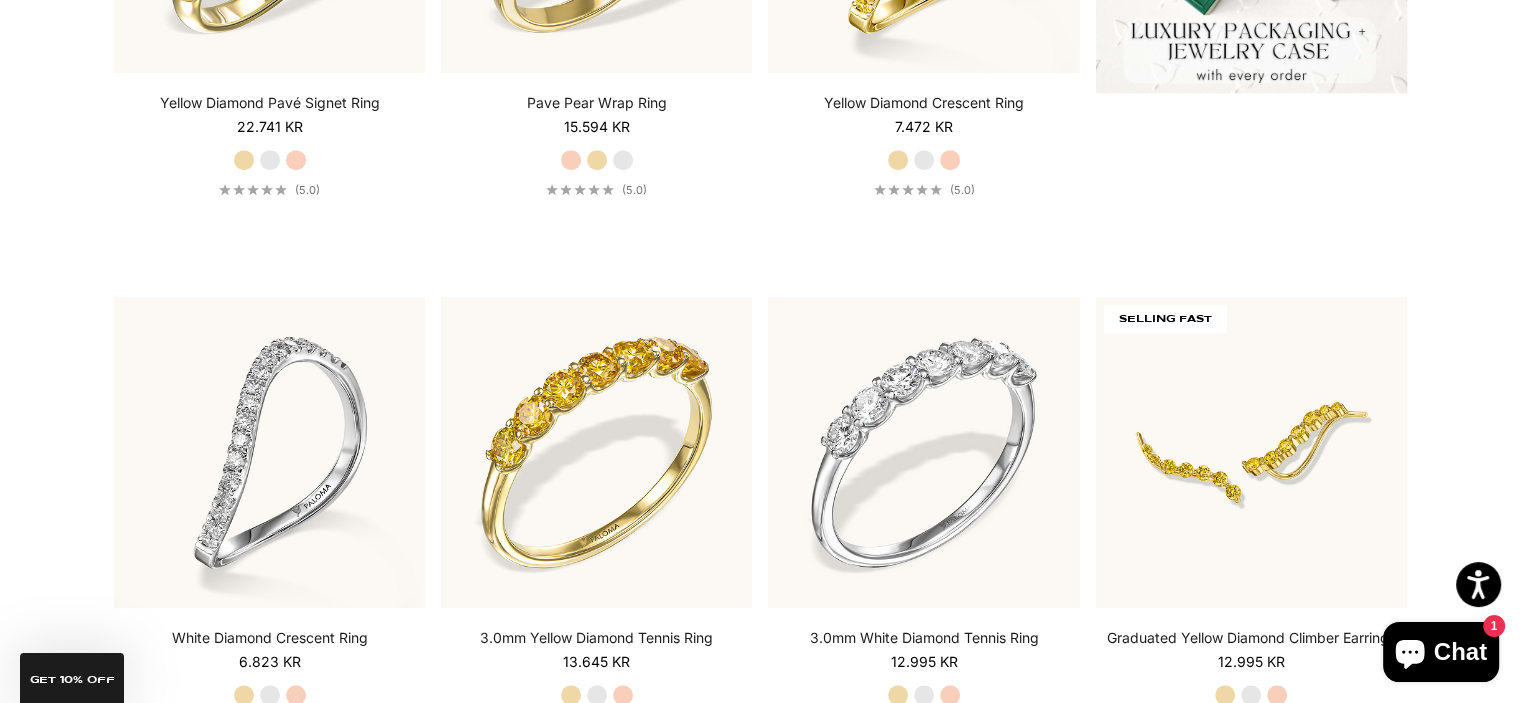 scroll, scrollTop: 891, scrollLeft: 0, axis: vertical 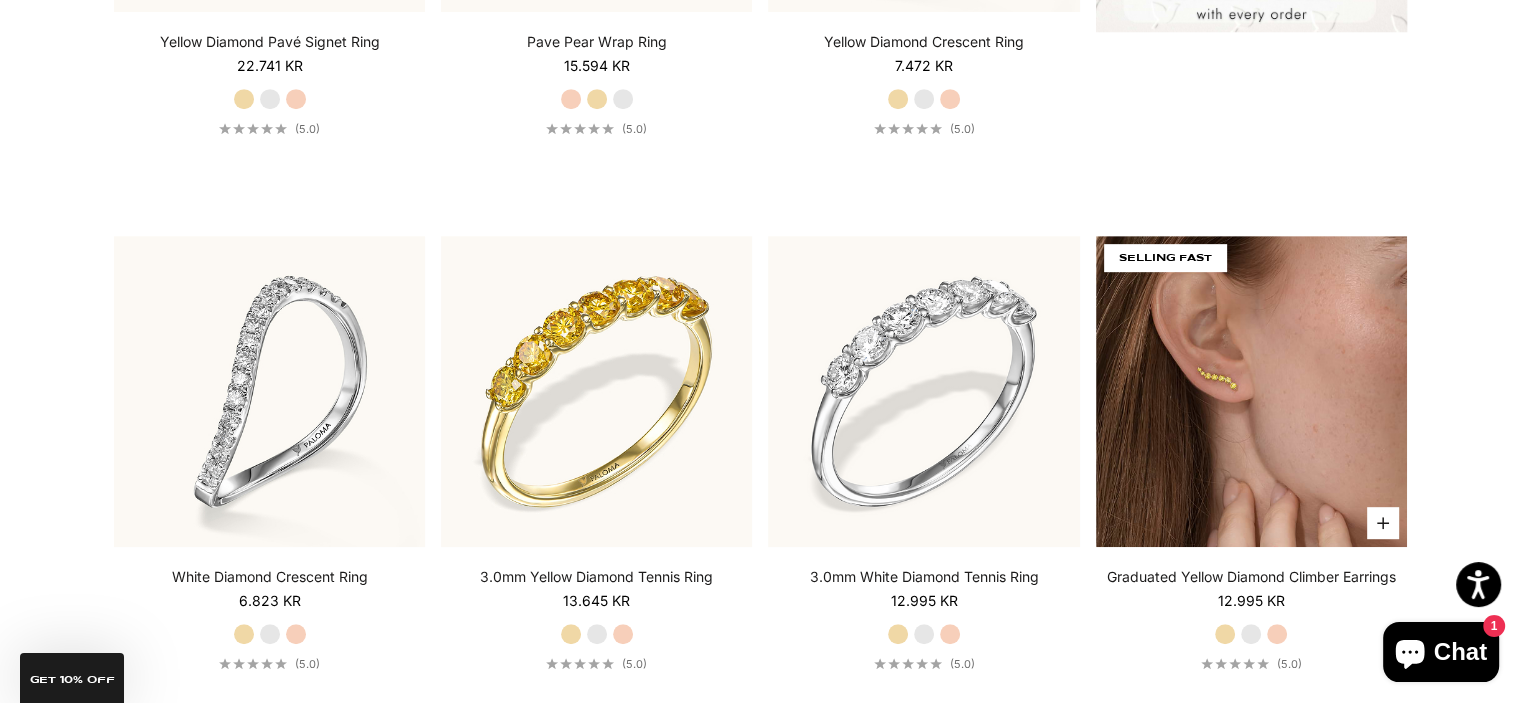 click at bounding box center [1251, 391] 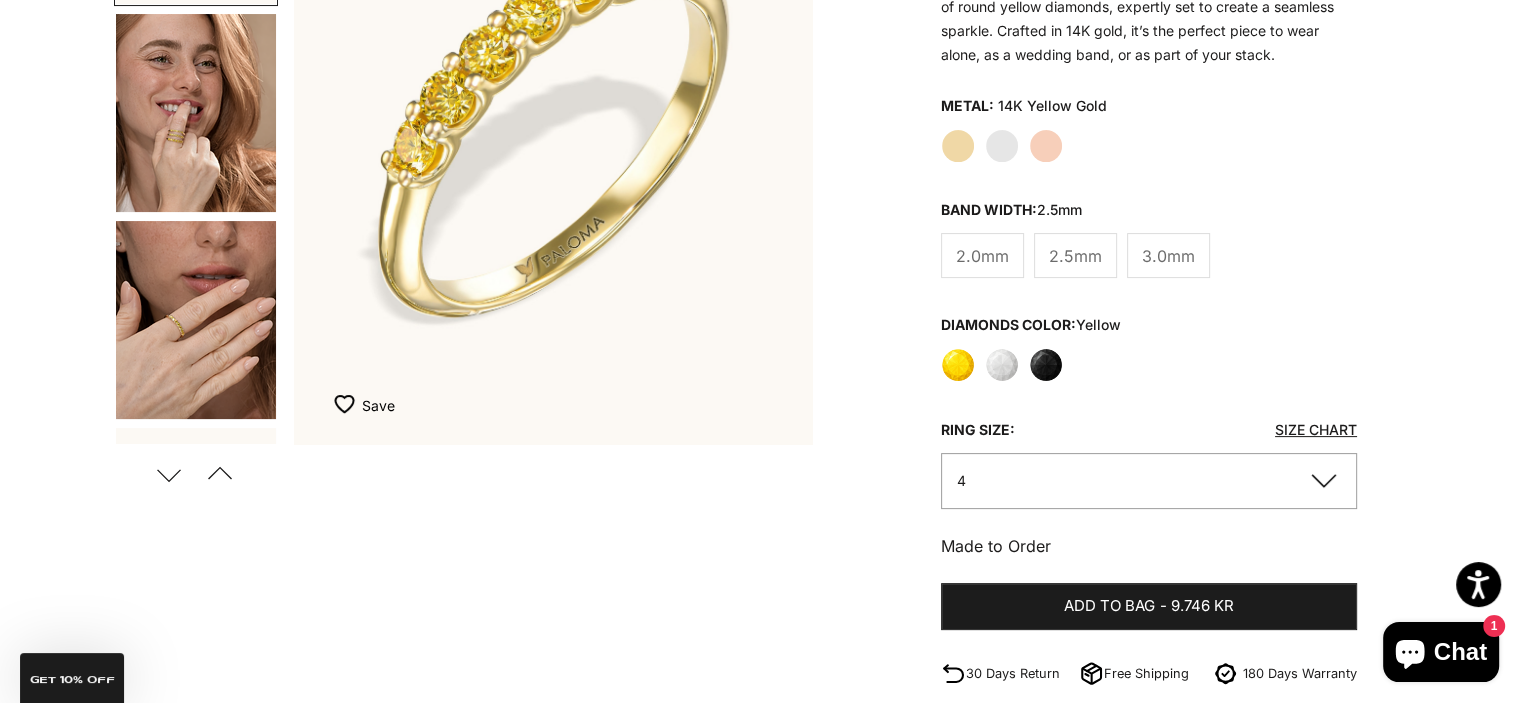 scroll, scrollTop: 396, scrollLeft: 0, axis: vertical 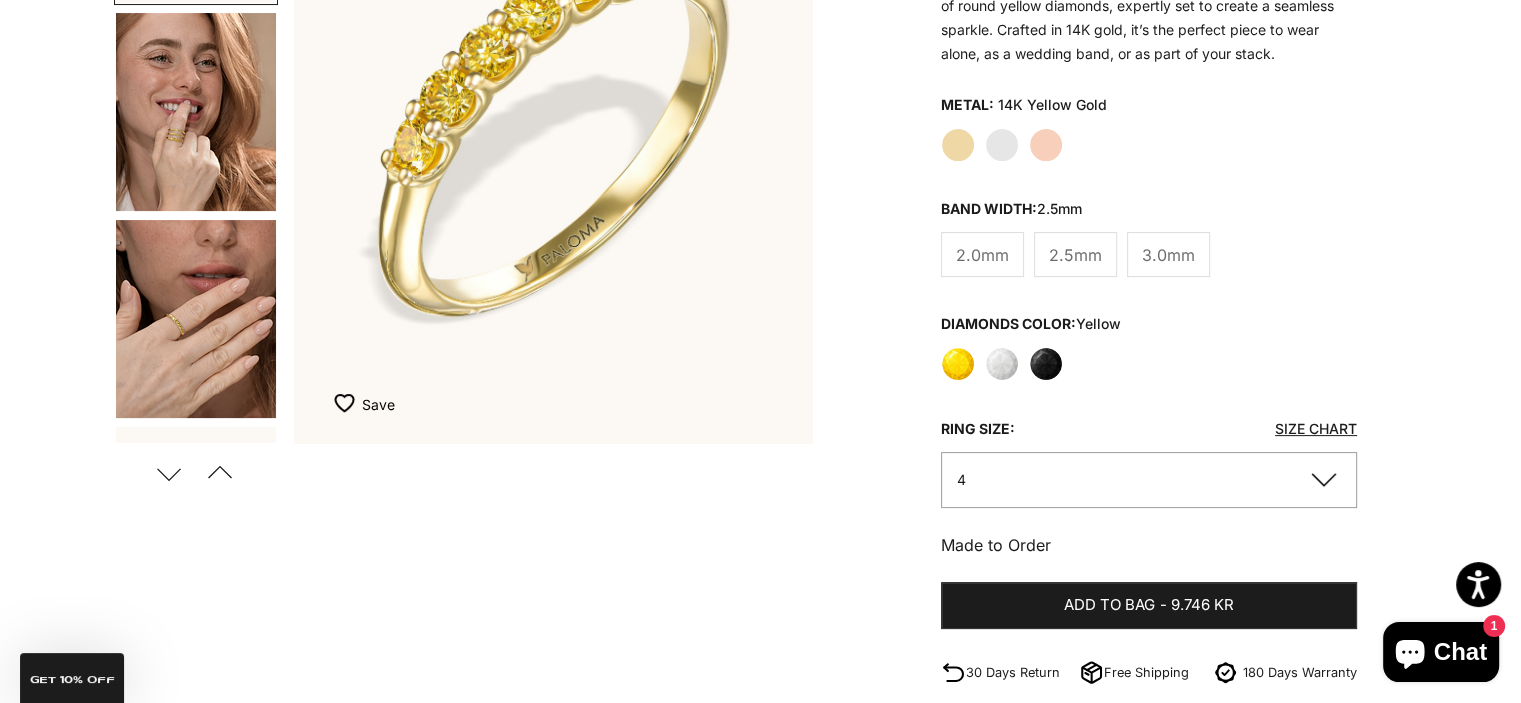 click on "4" 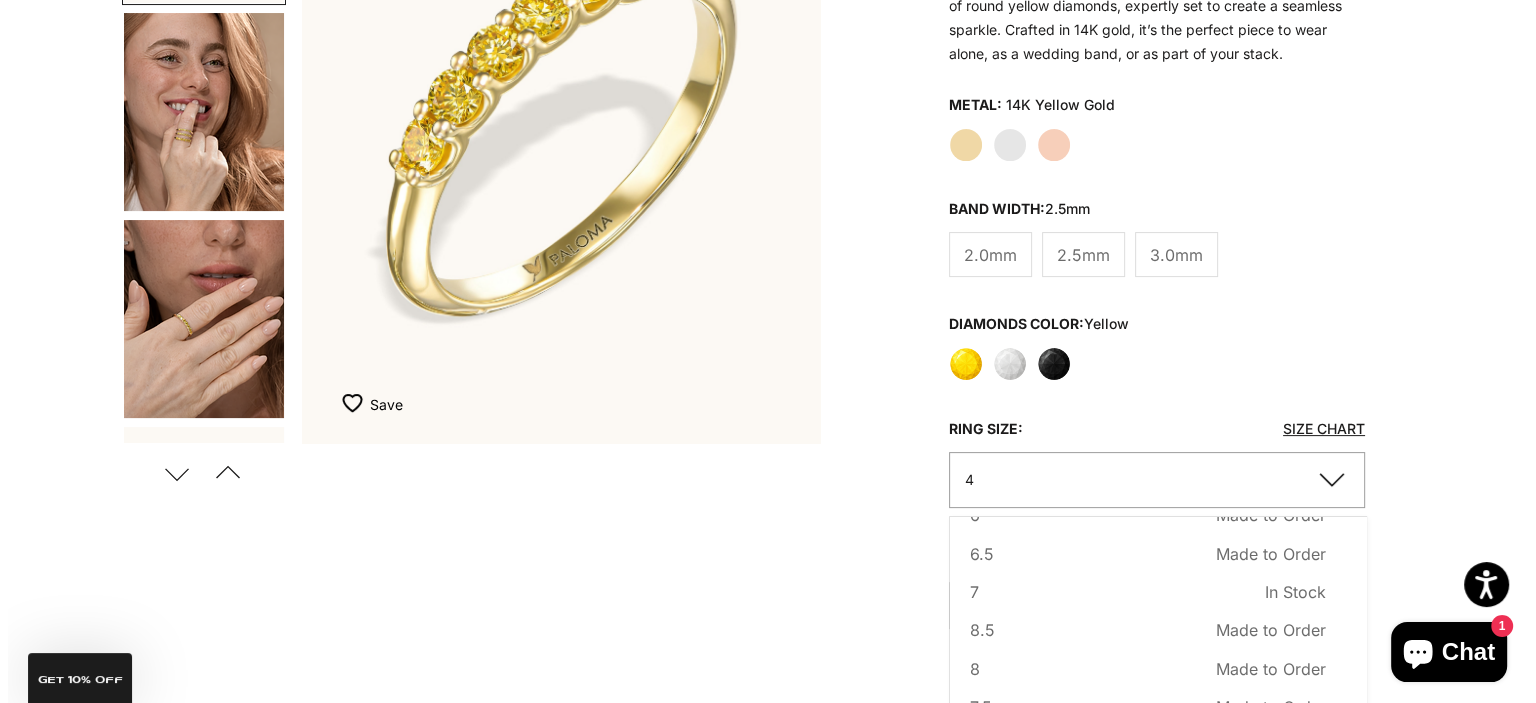 scroll, scrollTop: 192, scrollLeft: 0, axis: vertical 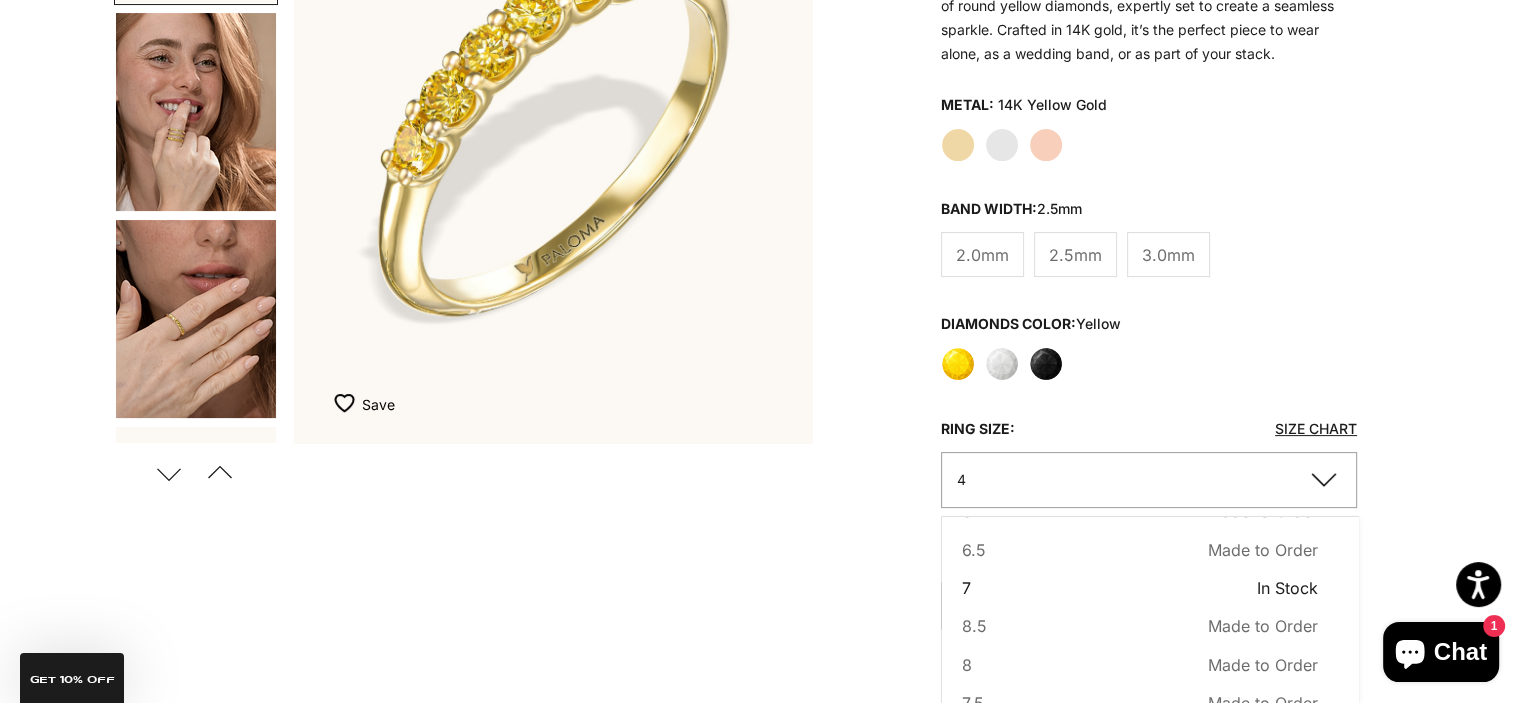 click on "7 In Stock Sold out" at bounding box center (1140, 588) 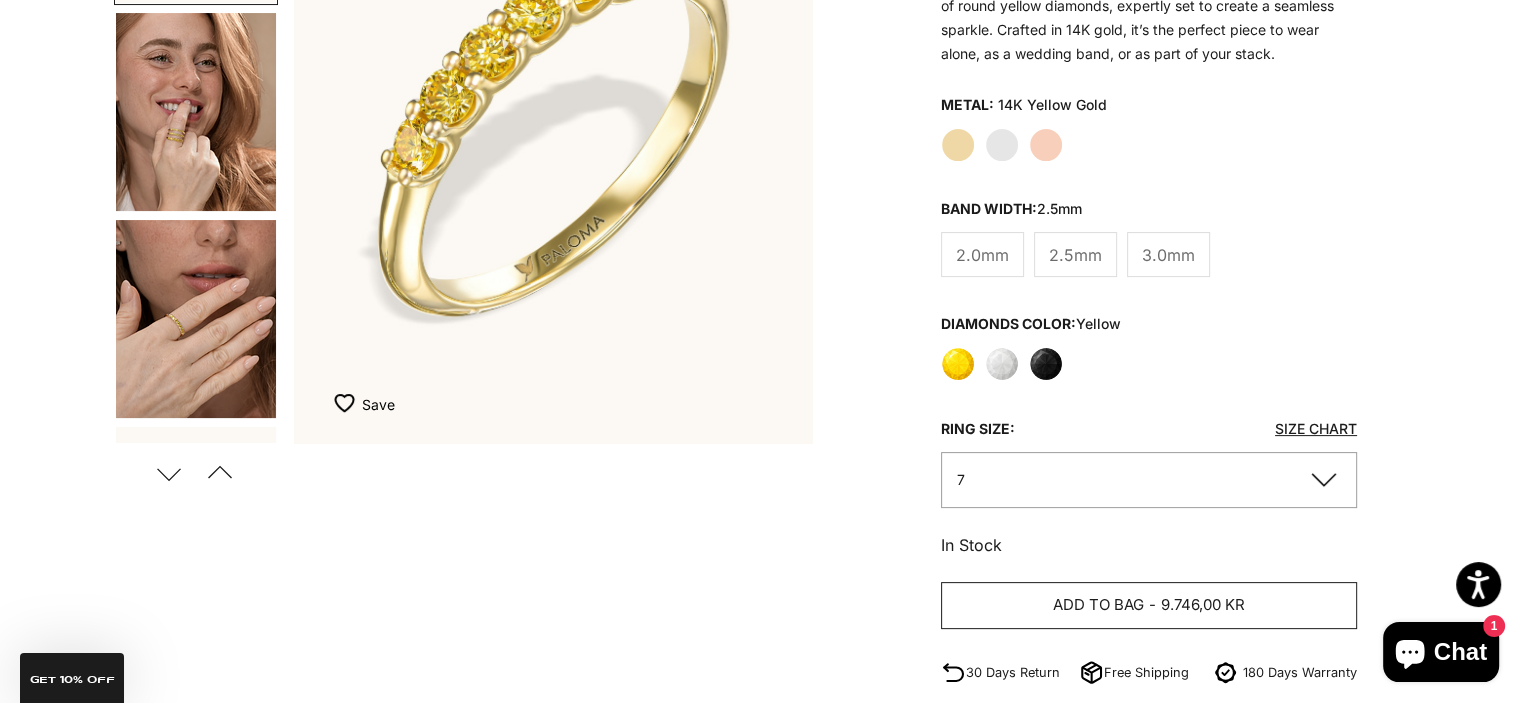 click on "Add to bag" at bounding box center [1098, 605] 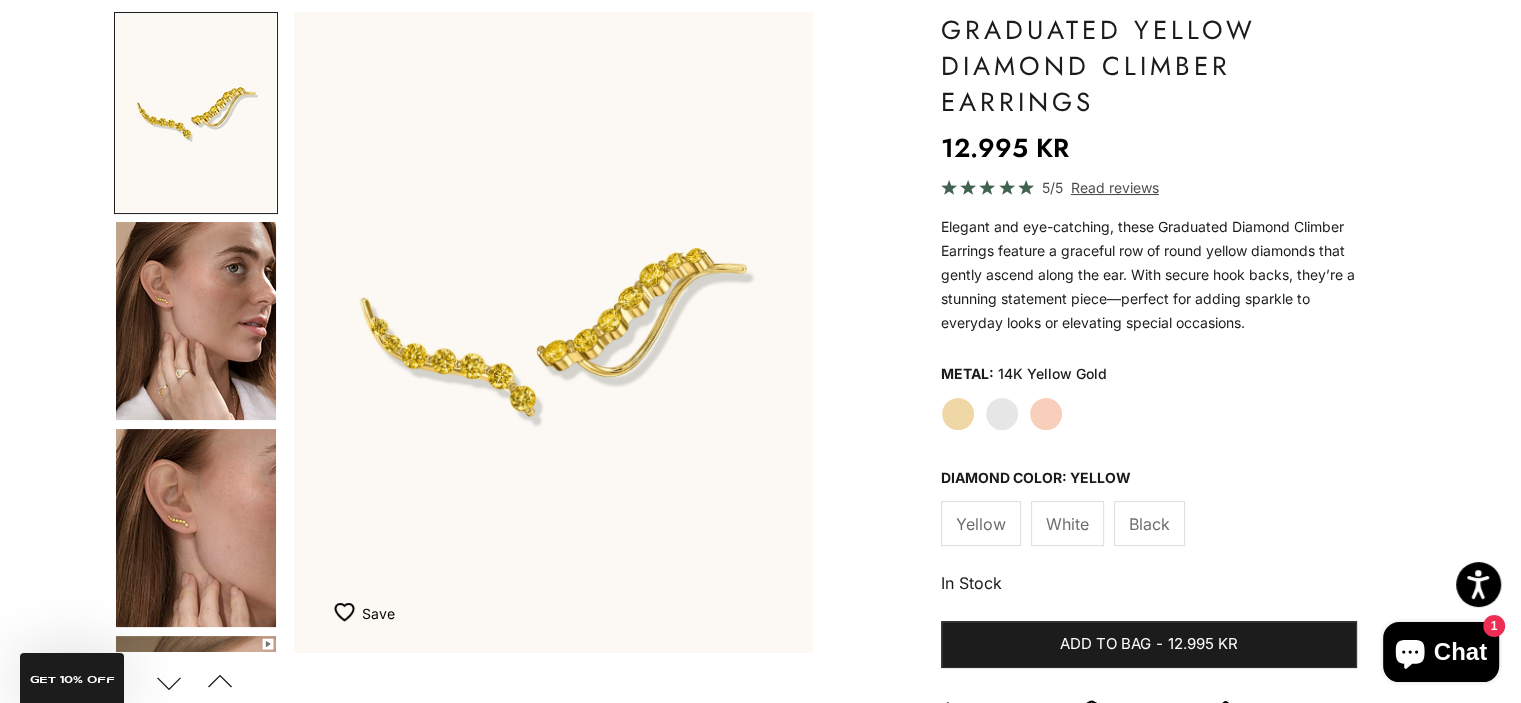 scroll, scrollTop: 196, scrollLeft: 0, axis: vertical 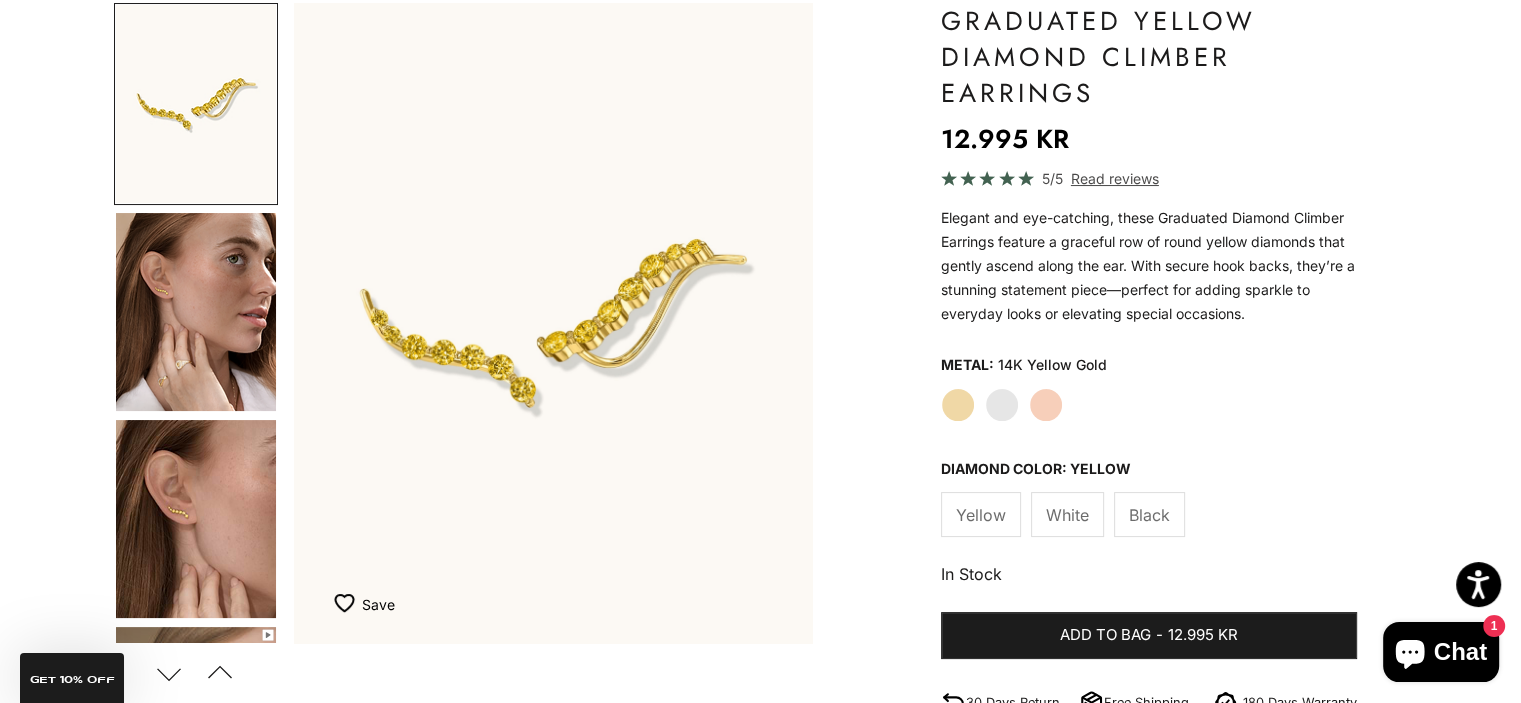 click at bounding box center (196, 519) 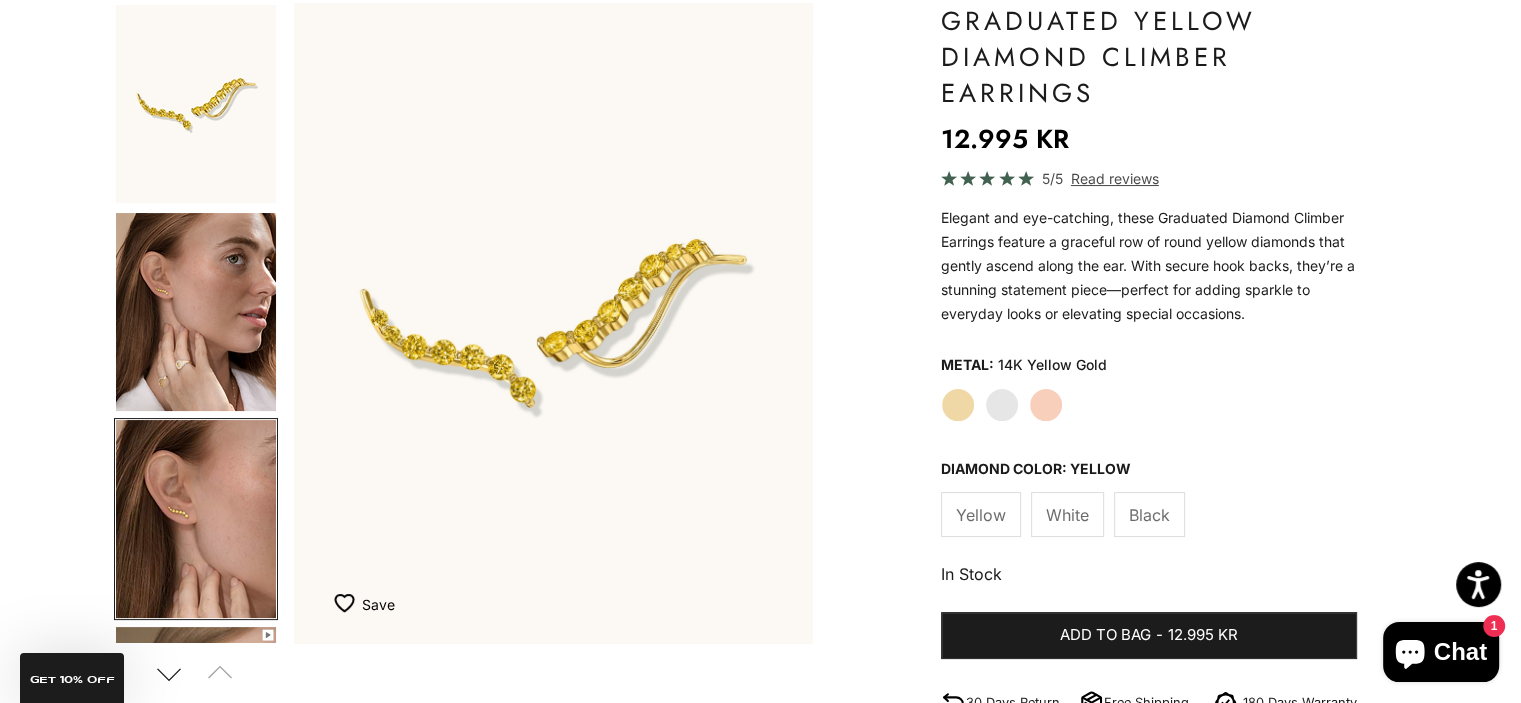 scroll, scrollTop: 197, scrollLeft: 0, axis: vertical 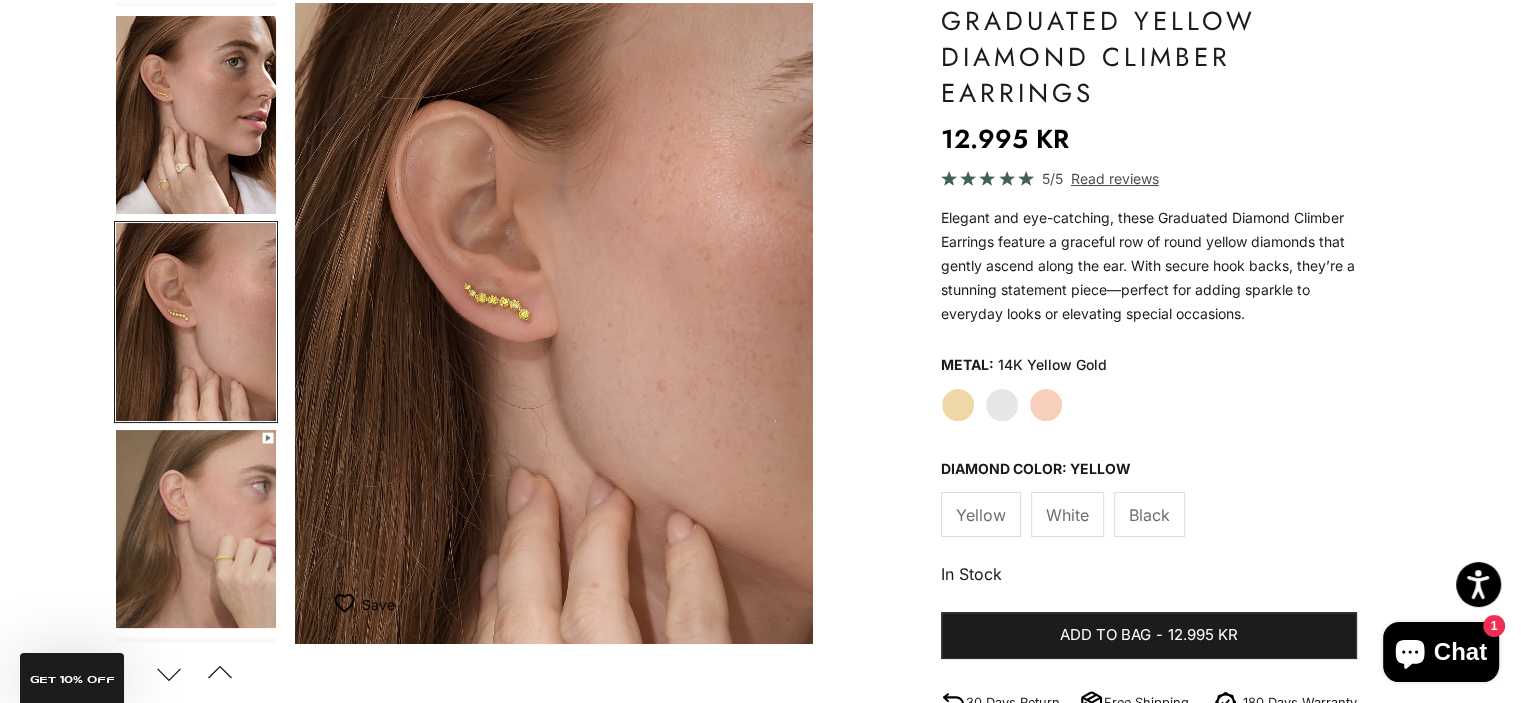 click on "White" 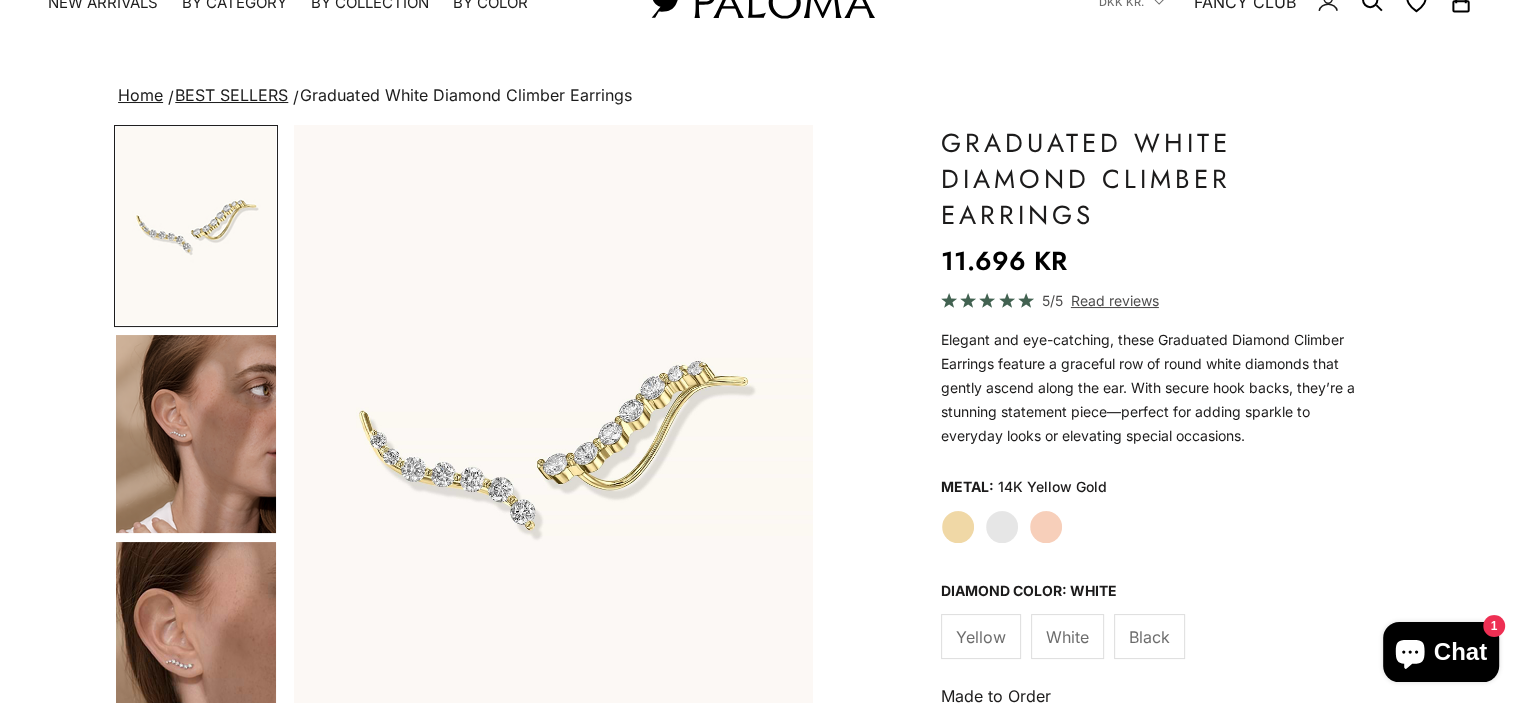 scroll, scrollTop: 83, scrollLeft: 0, axis: vertical 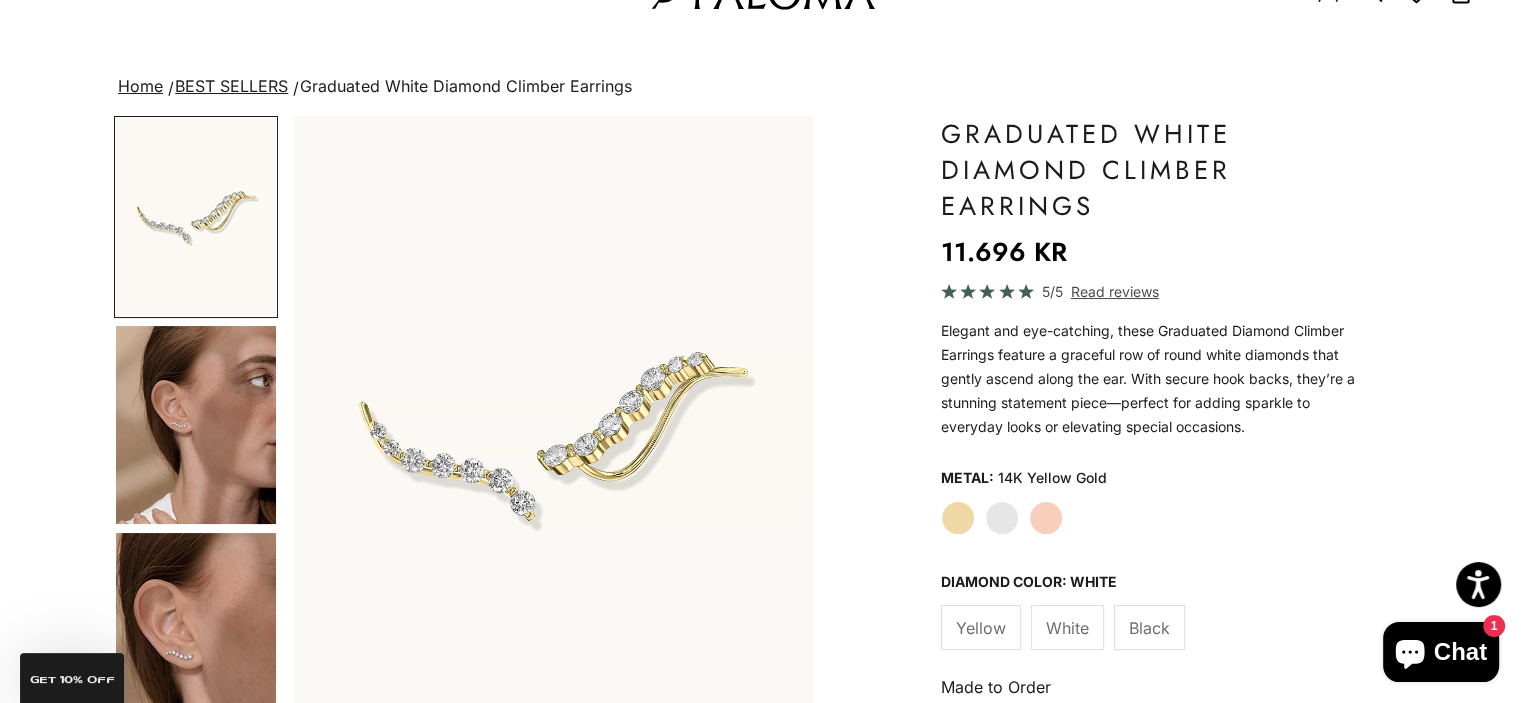 click on "Yellow Gold" 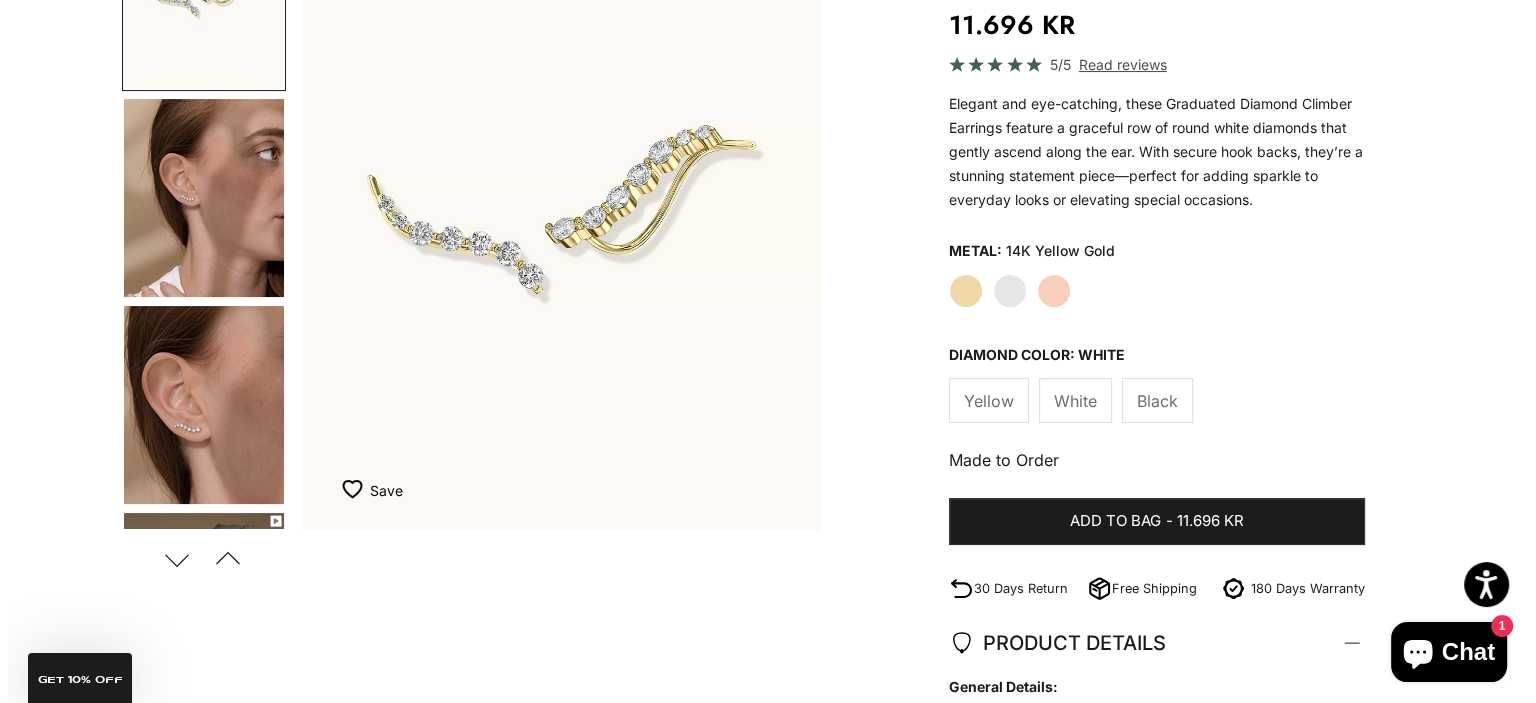 scroll, scrollTop: 308, scrollLeft: 0, axis: vertical 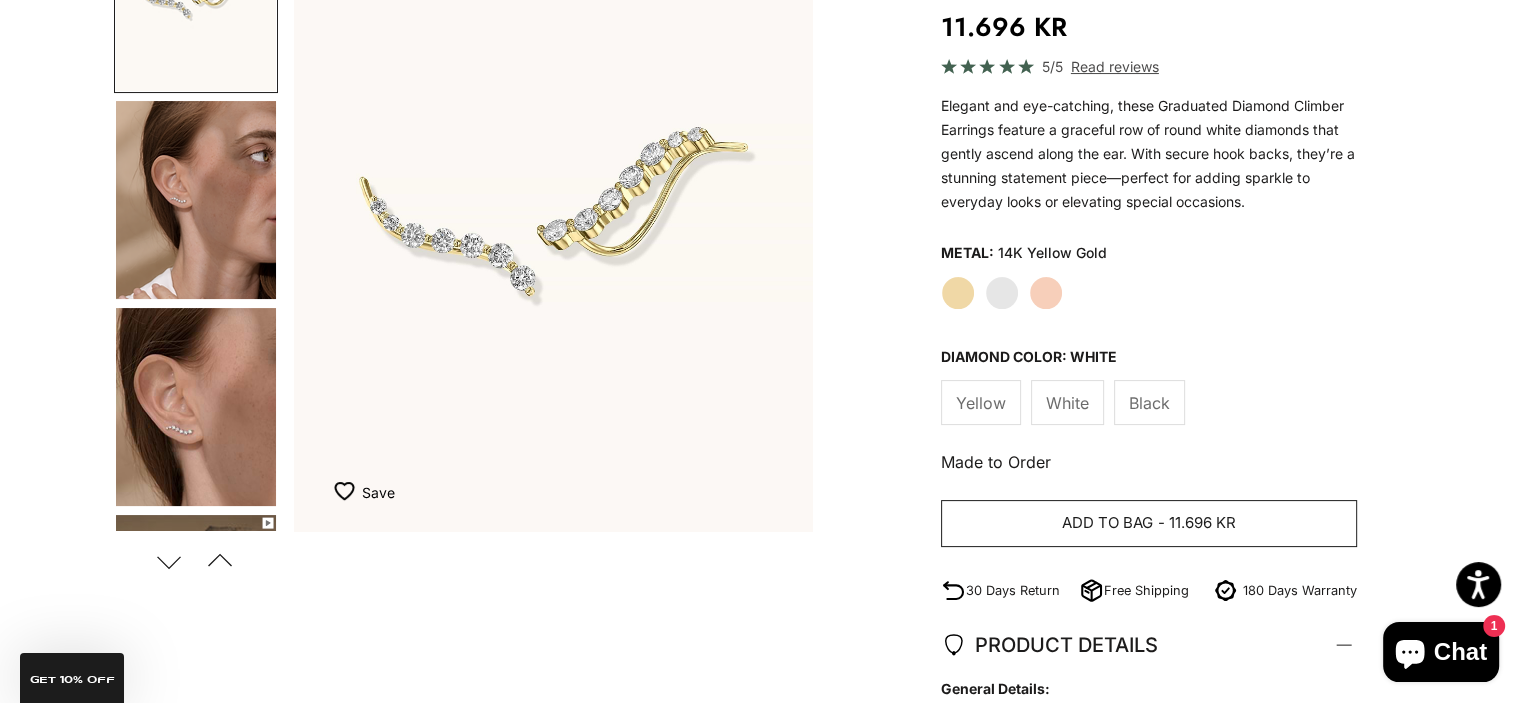 click on "Add to bag" at bounding box center [1107, 523] 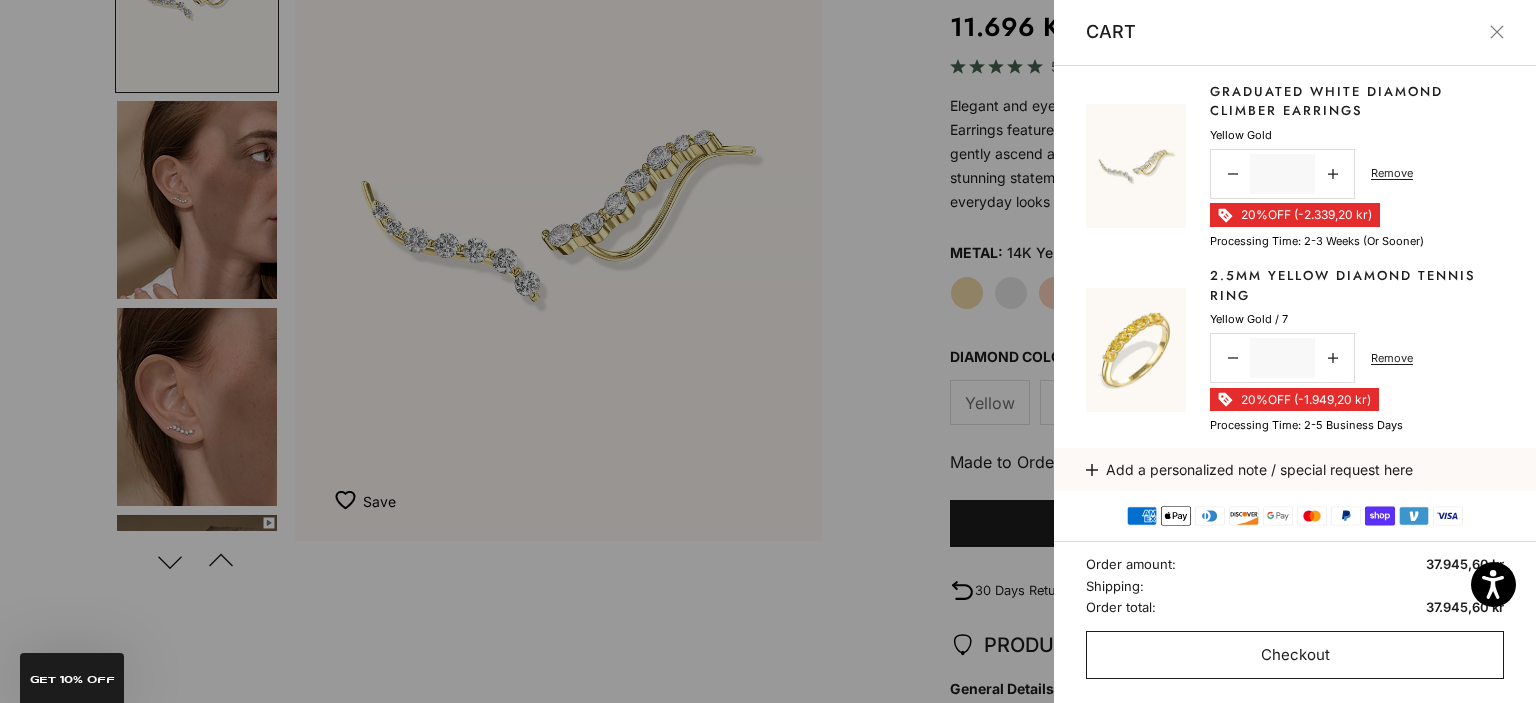 click on "Checkout" at bounding box center [1295, 655] 